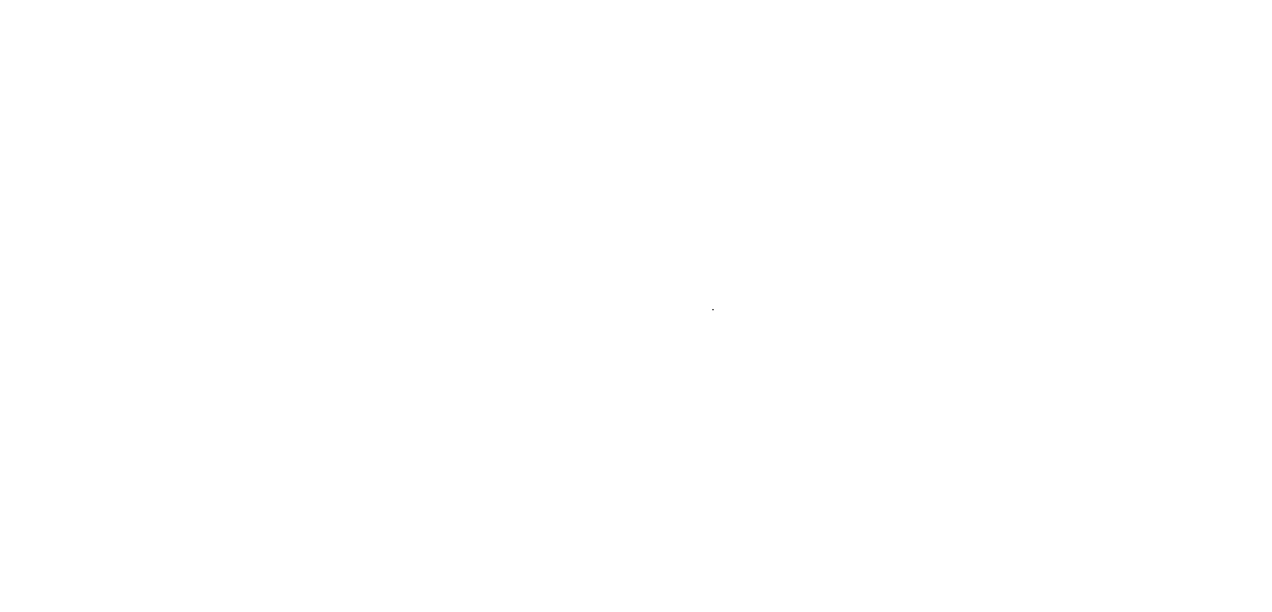 scroll, scrollTop: 0, scrollLeft: 0, axis: both 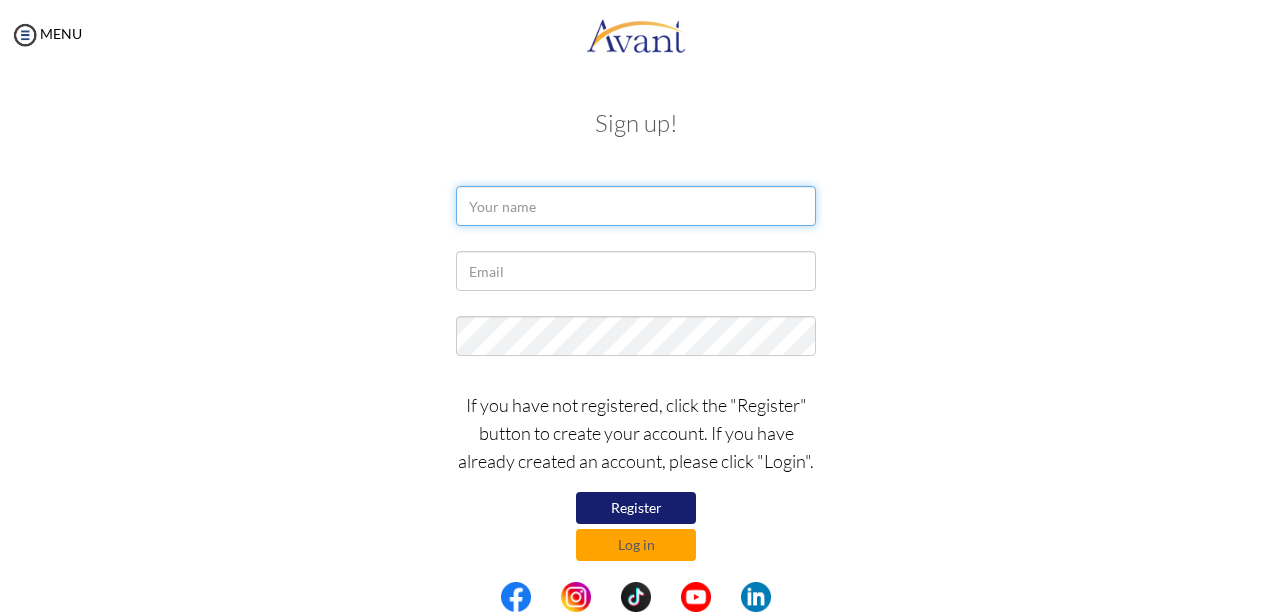 click at bounding box center [636, 206] 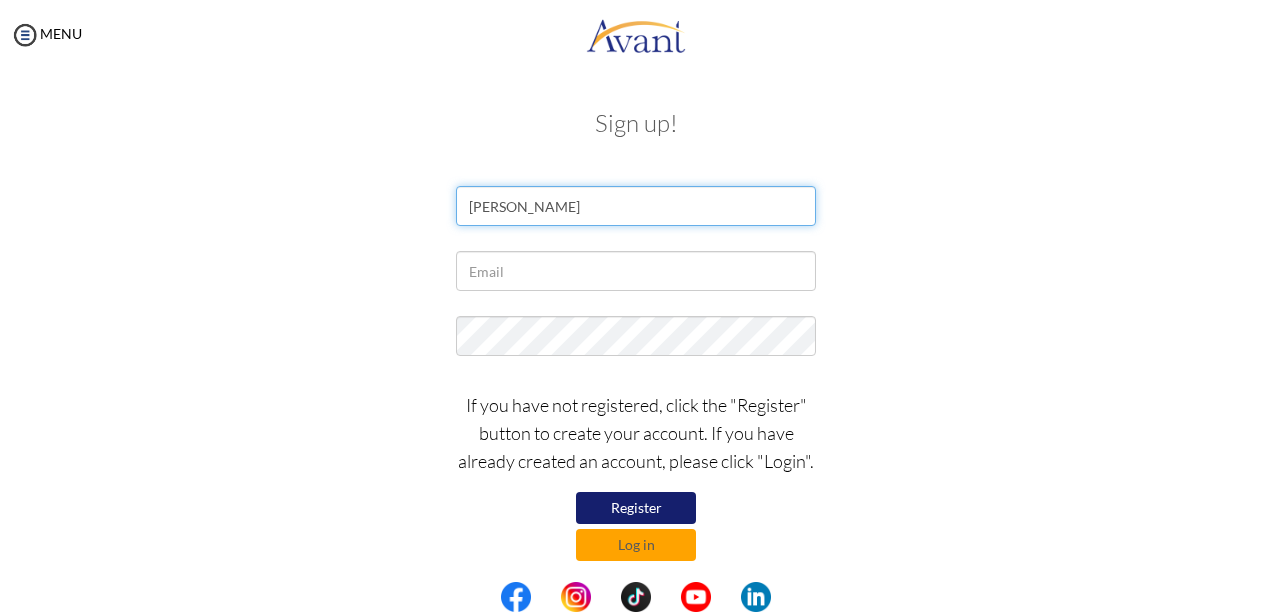 type on "AUSTIN MWENDA" 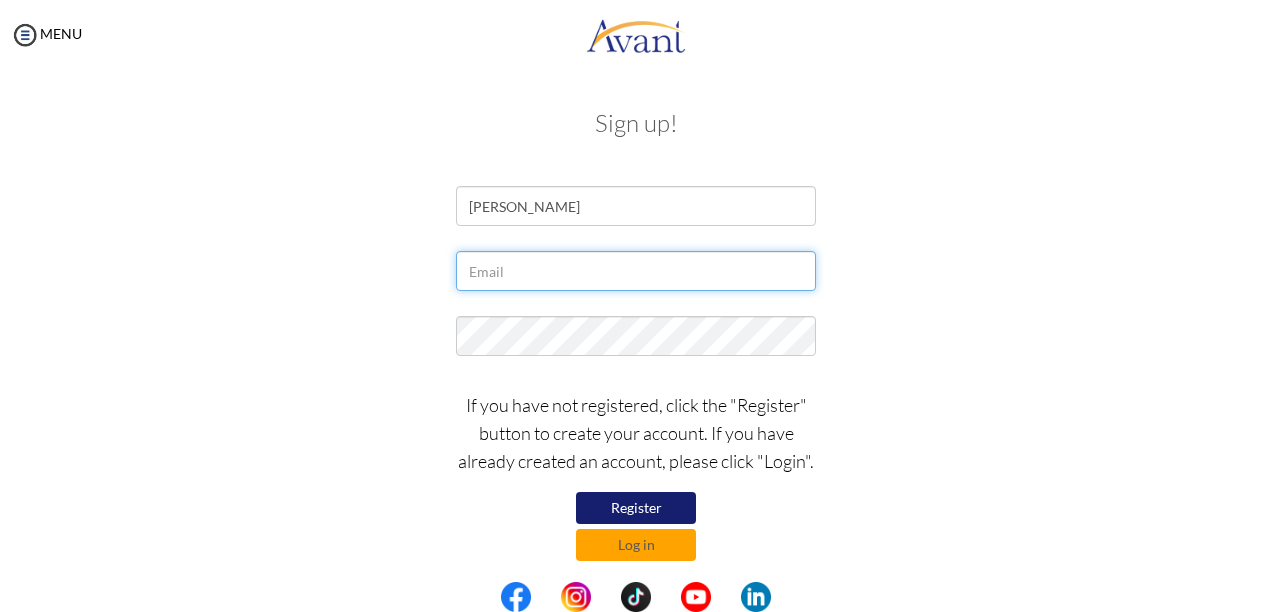 click at bounding box center [636, 271] 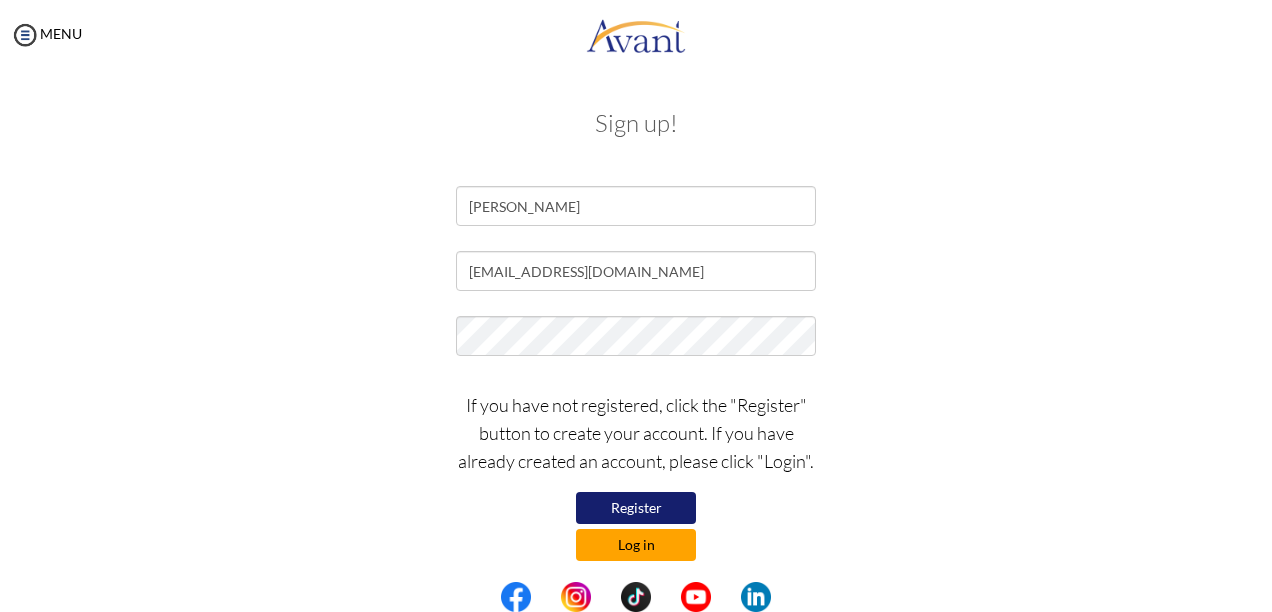 click on "Log in" at bounding box center [636, 545] 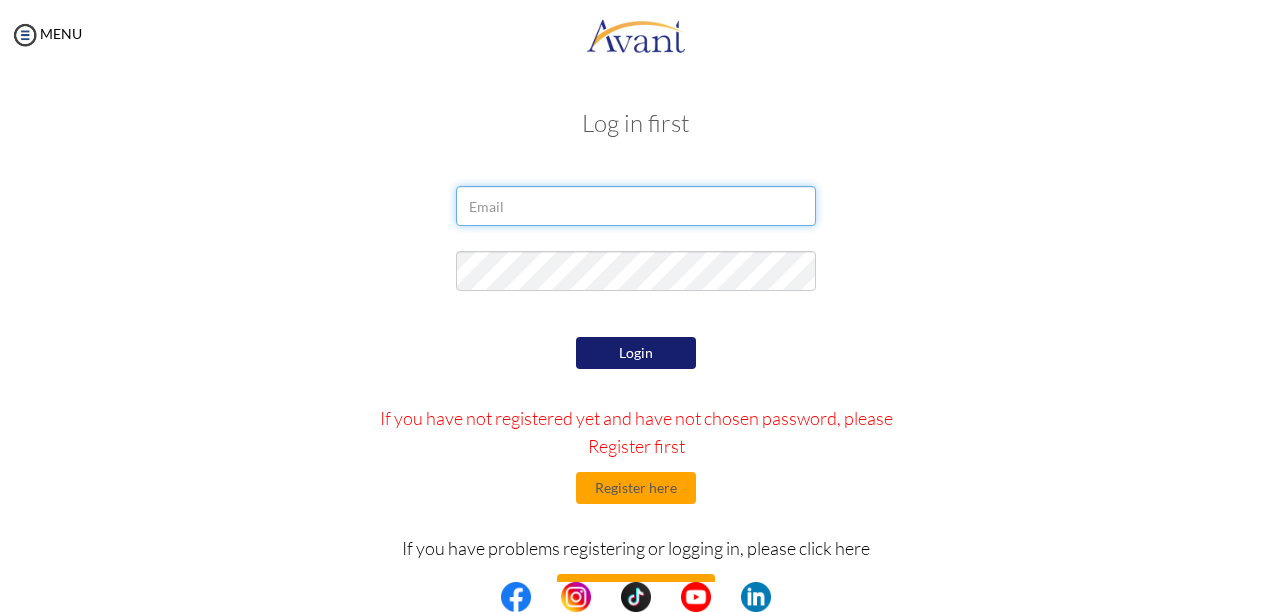 type on "[EMAIL_ADDRESS][DOMAIN_NAME]" 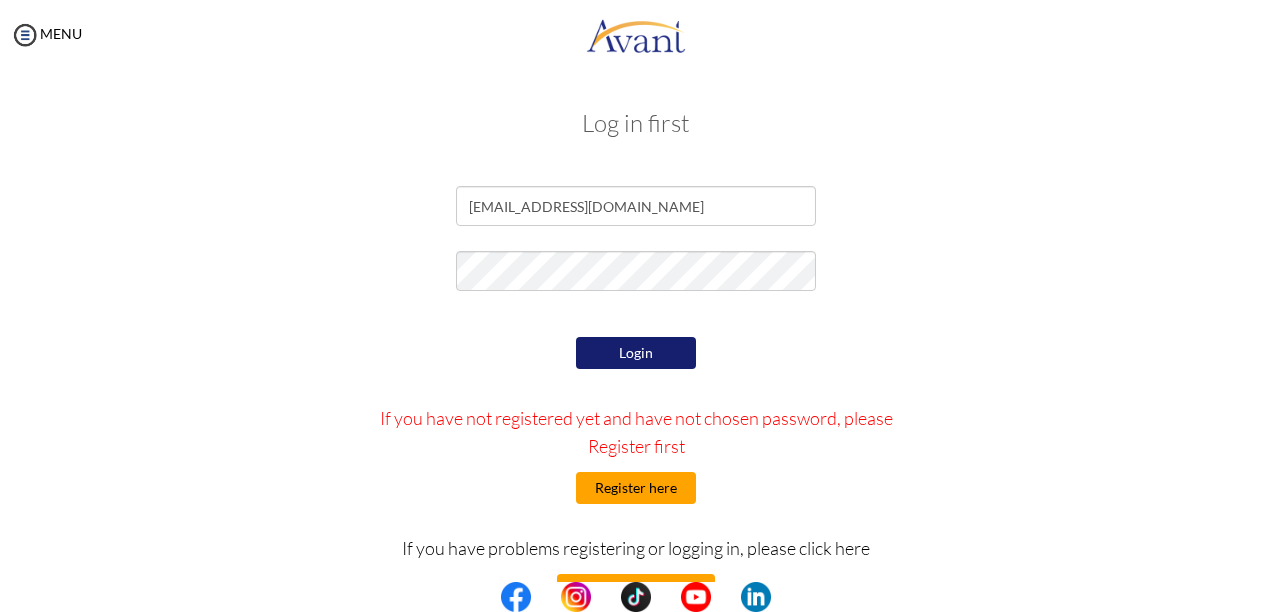 click on "Register here" at bounding box center (636, 488) 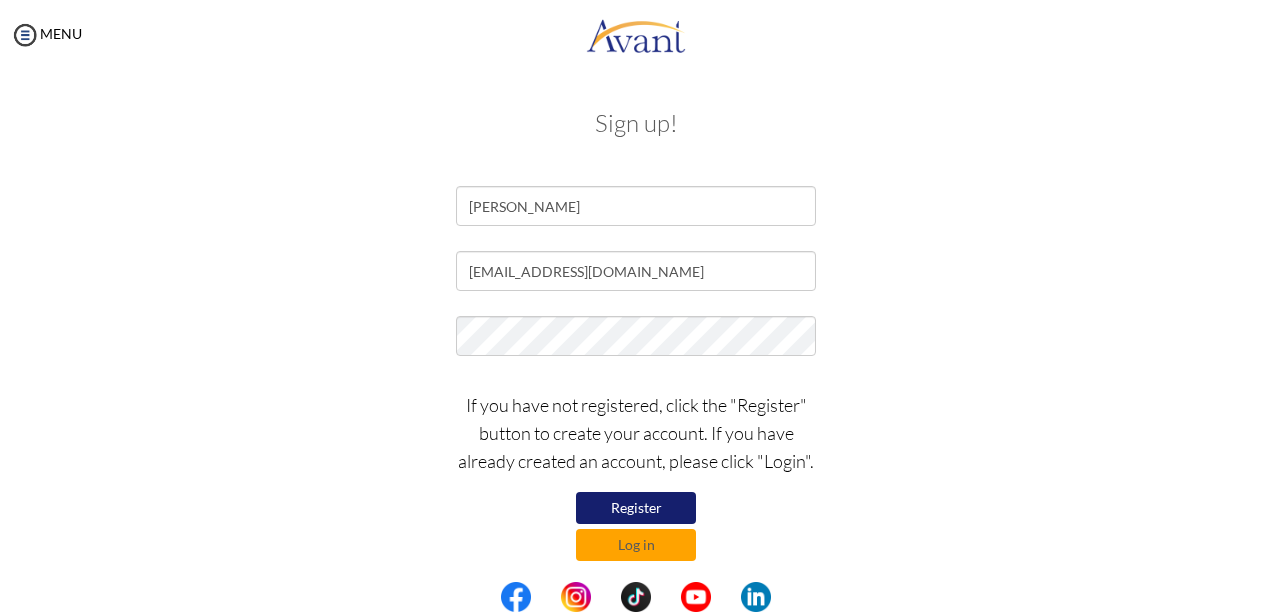 click on "Register" at bounding box center [636, 508] 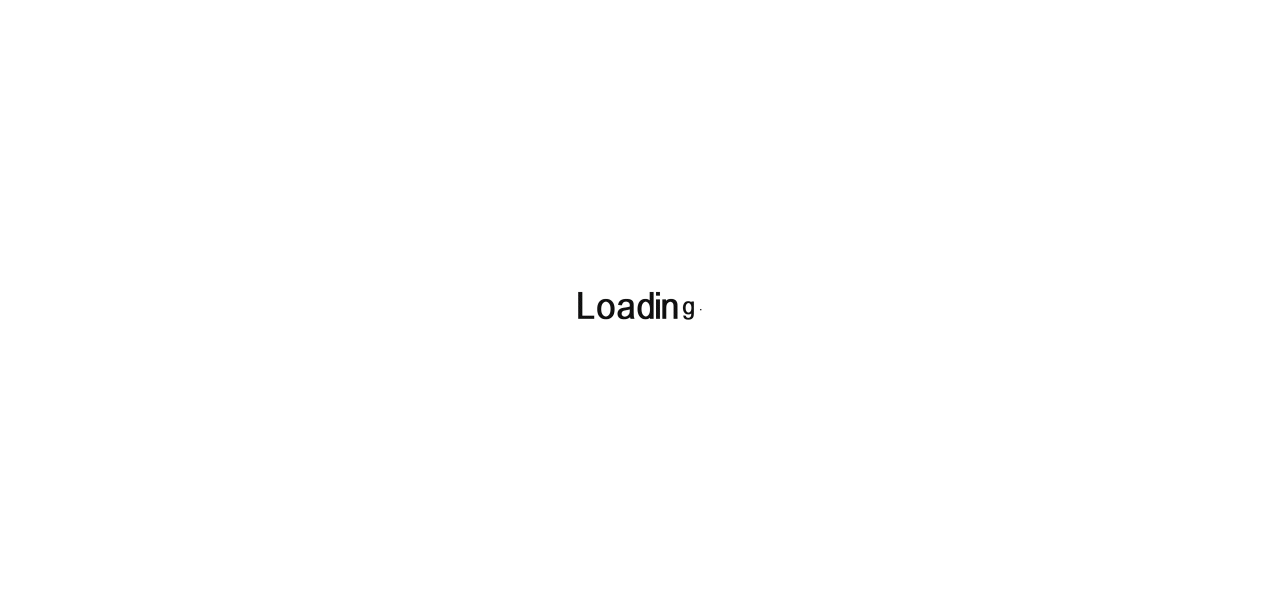 scroll, scrollTop: 0, scrollLeft: 0, axis: both 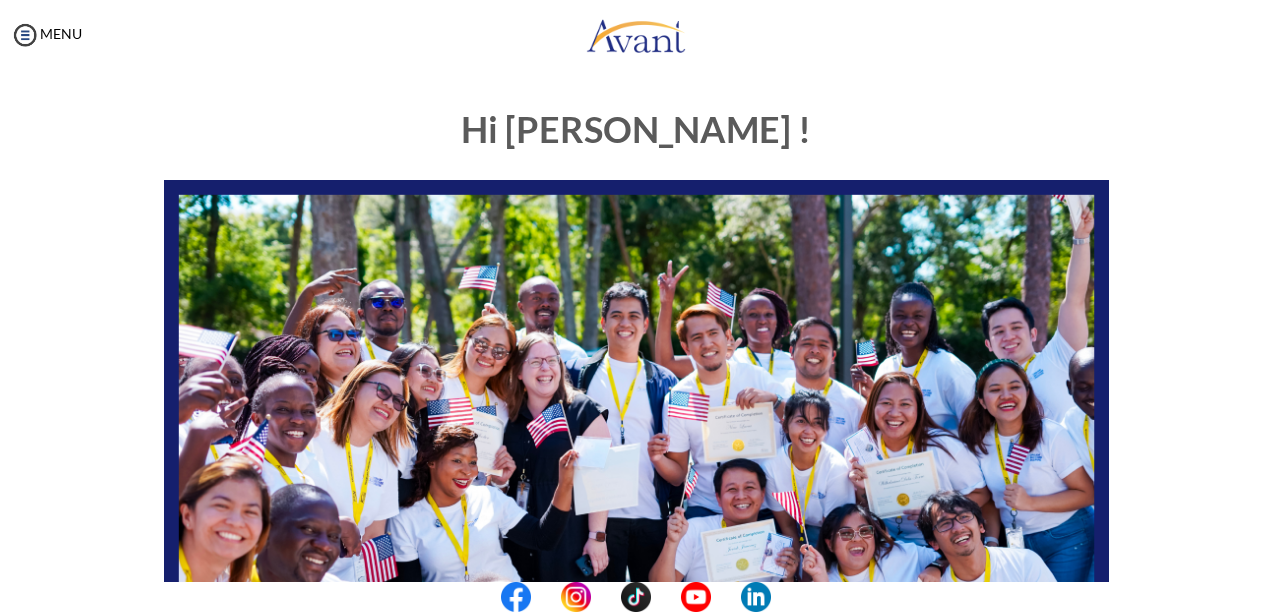 click on "Hi [PERSON_NAME] !
START HERE: Avant Video Library
My Process
My Resources
About Avant
Refer a Friend" at bounding box center (636, 600) 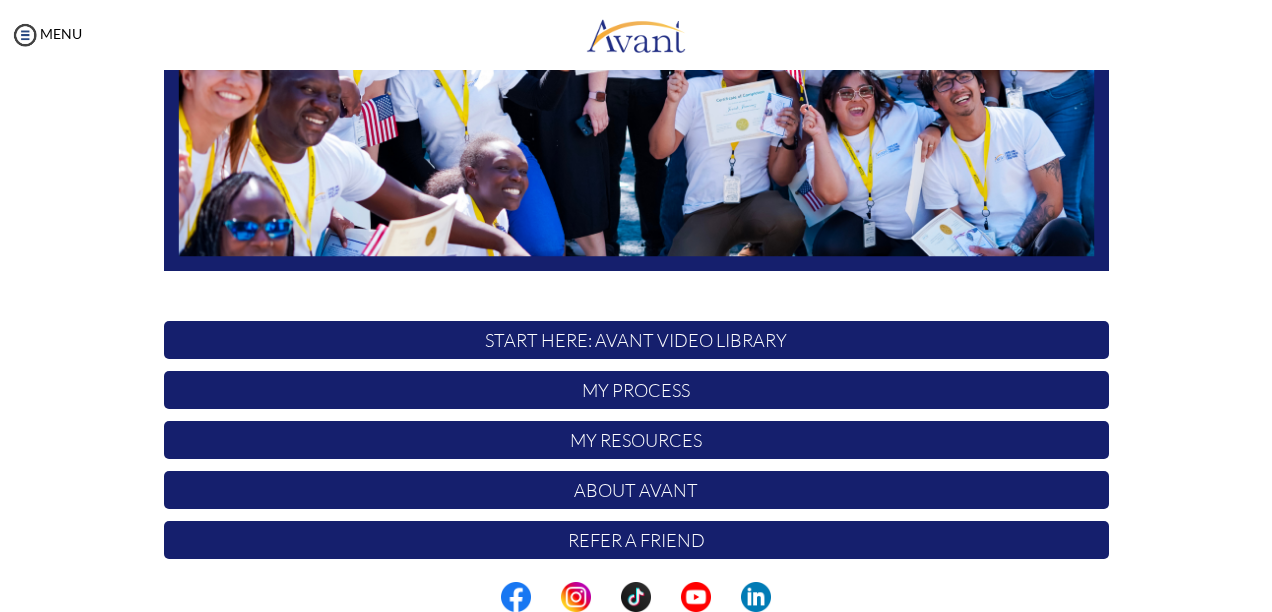 scroll, scrollTop: 449, scrollLeft: 0, axis: vertical 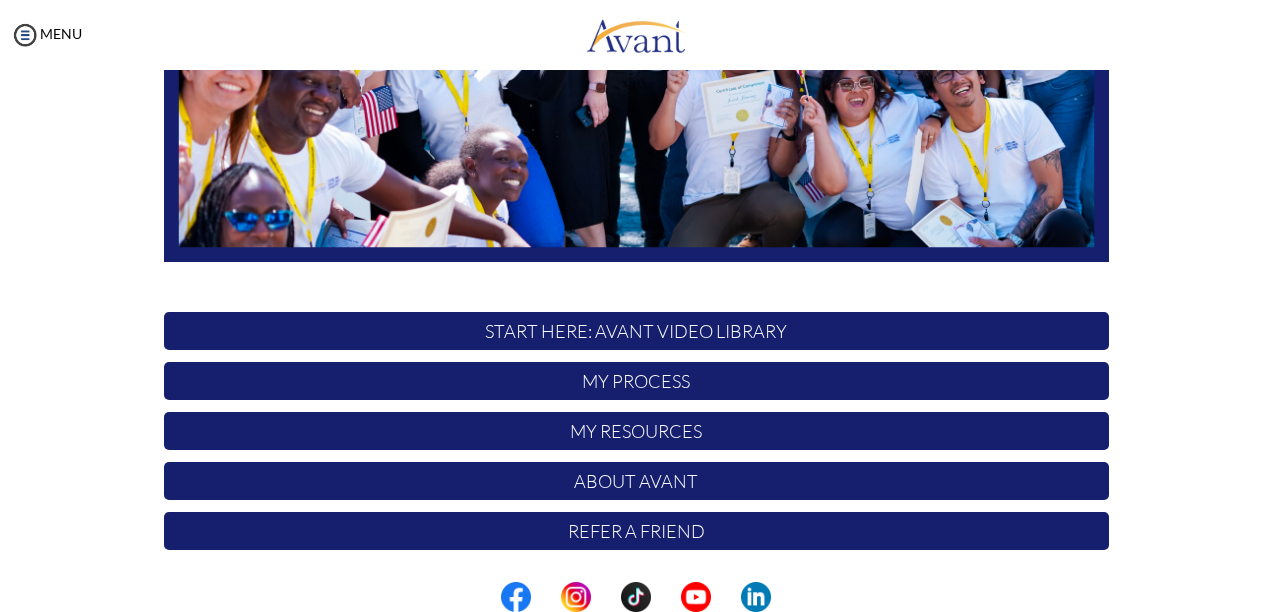 click on "START HERE: Avant Video Library" at bounding box center (636, 331) 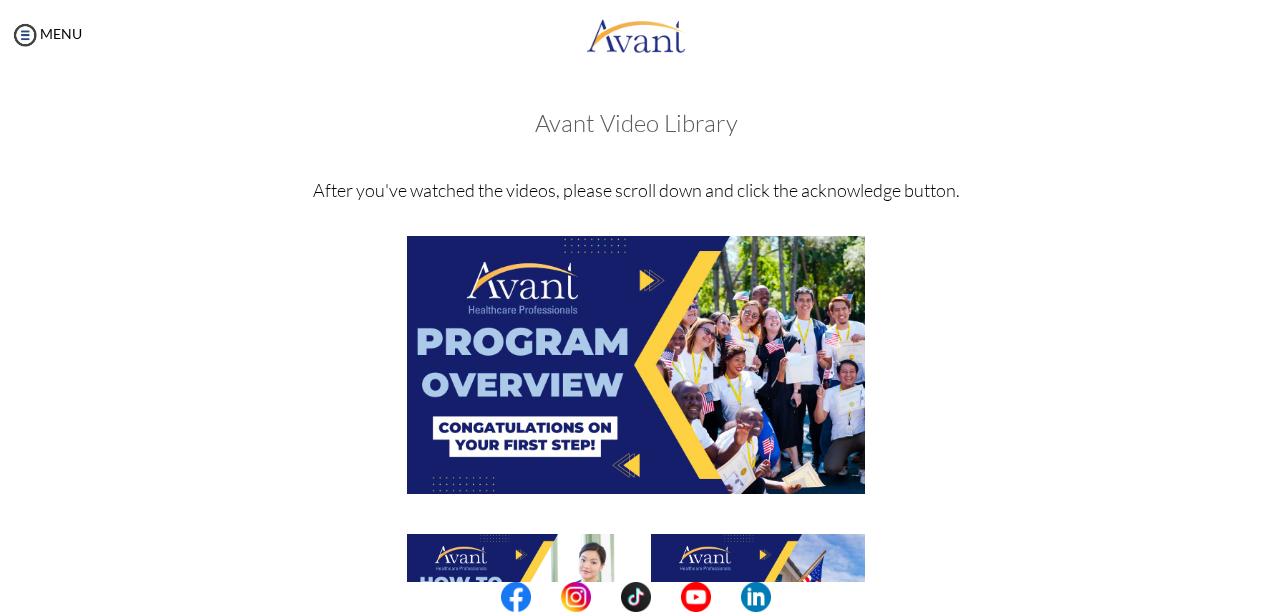 click at bounding box center (636, 384) 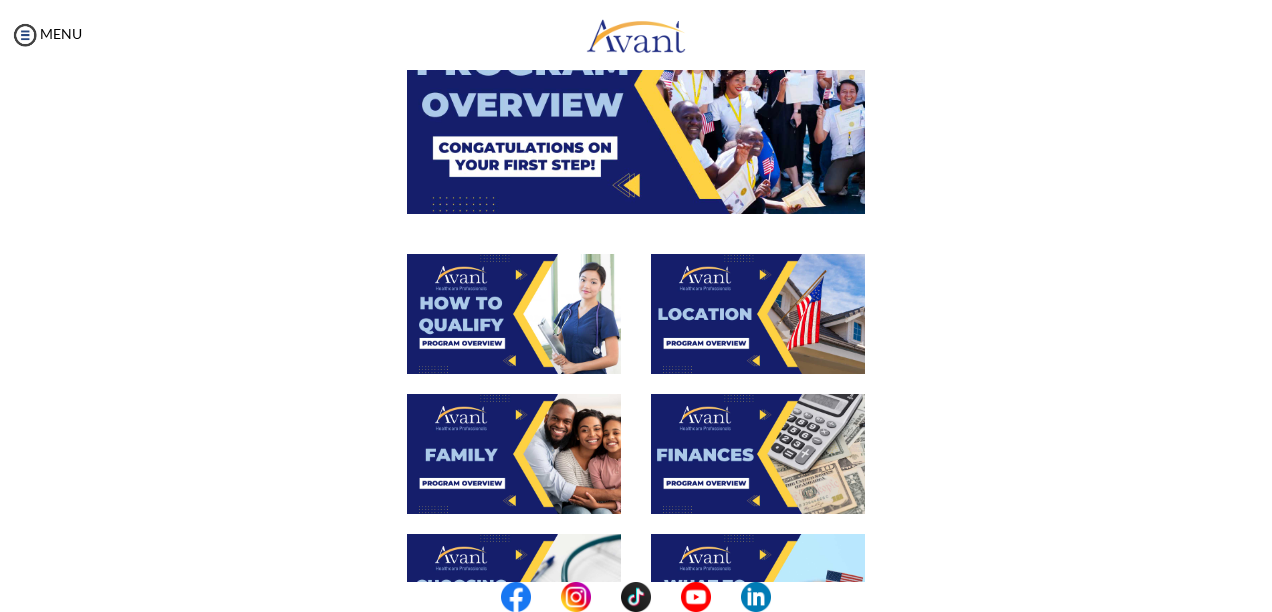 scroll, scrollTop: 240, scrollLeft: 0, axis: vertical 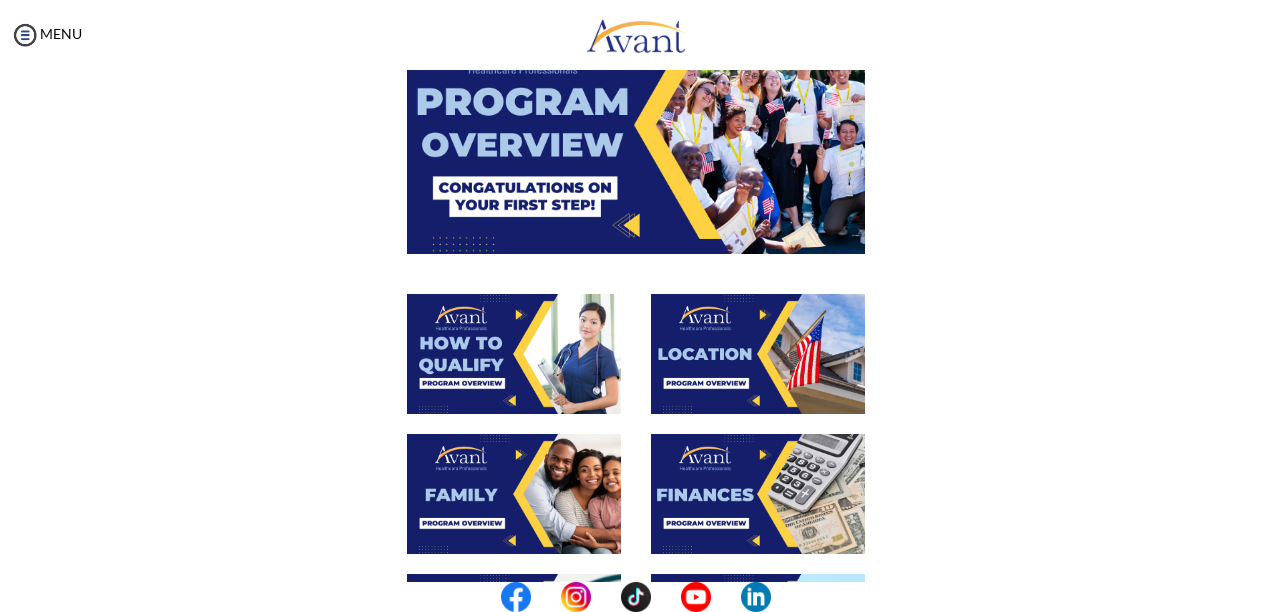 click at bounding box center (636, 124) 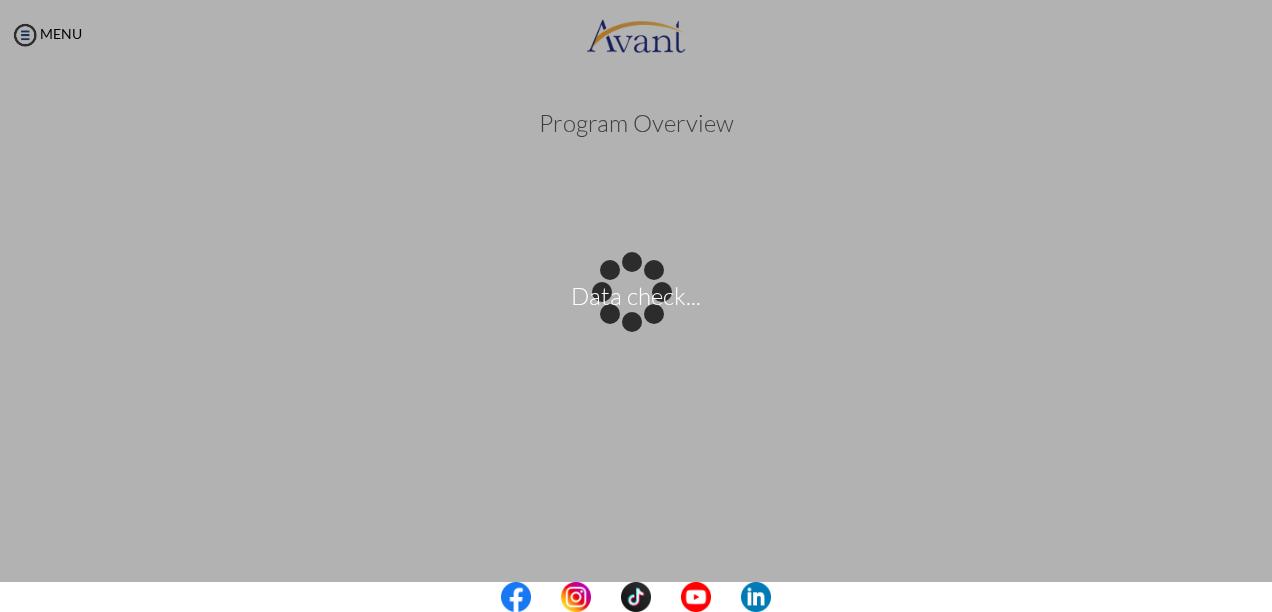click at bounding box center (636, 597) 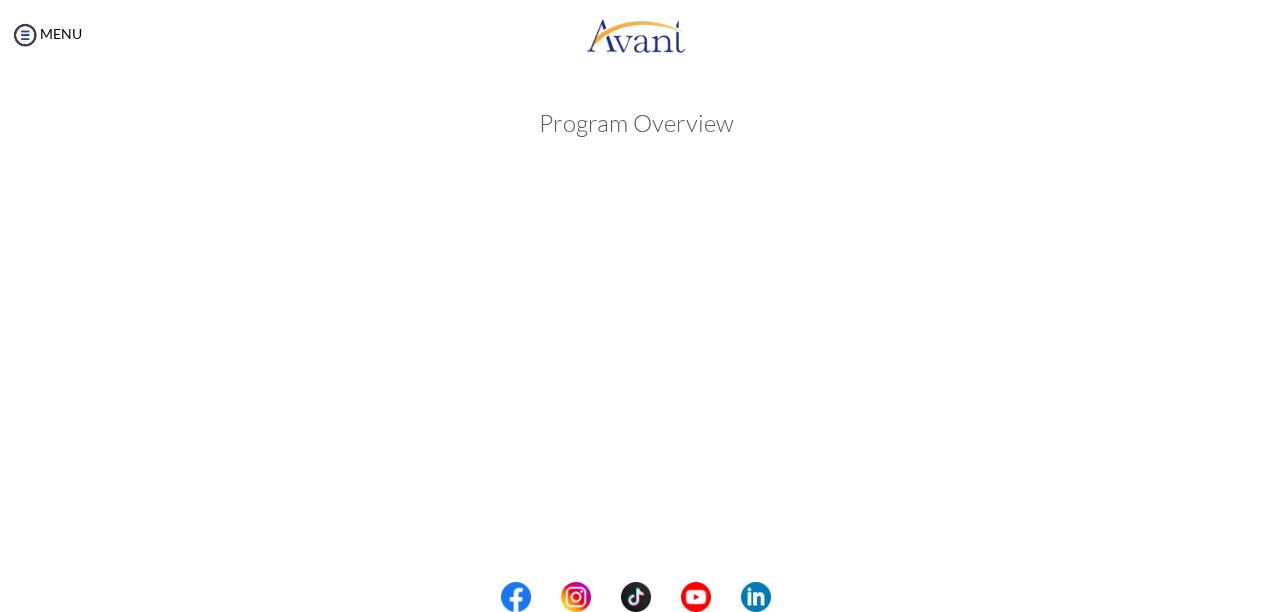 click at bounding box center [636, 597] 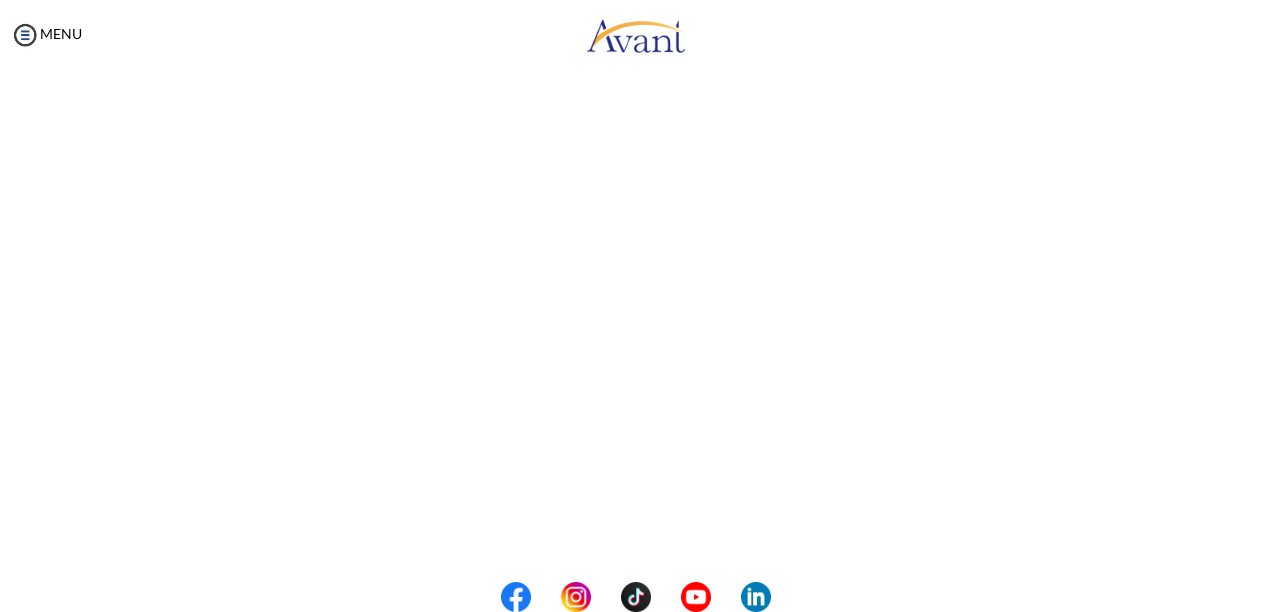 scroll, scrollTop: 124, scrollLeft: 0, axis: vertical 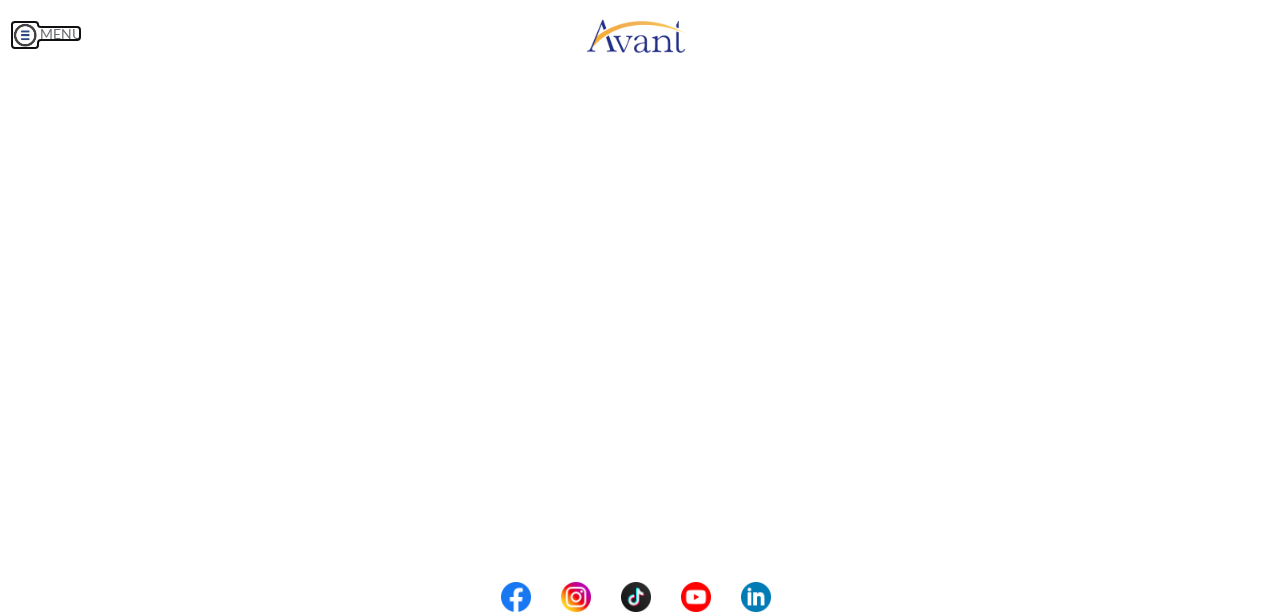 click on "MENU" at bounding box center (46, 33) 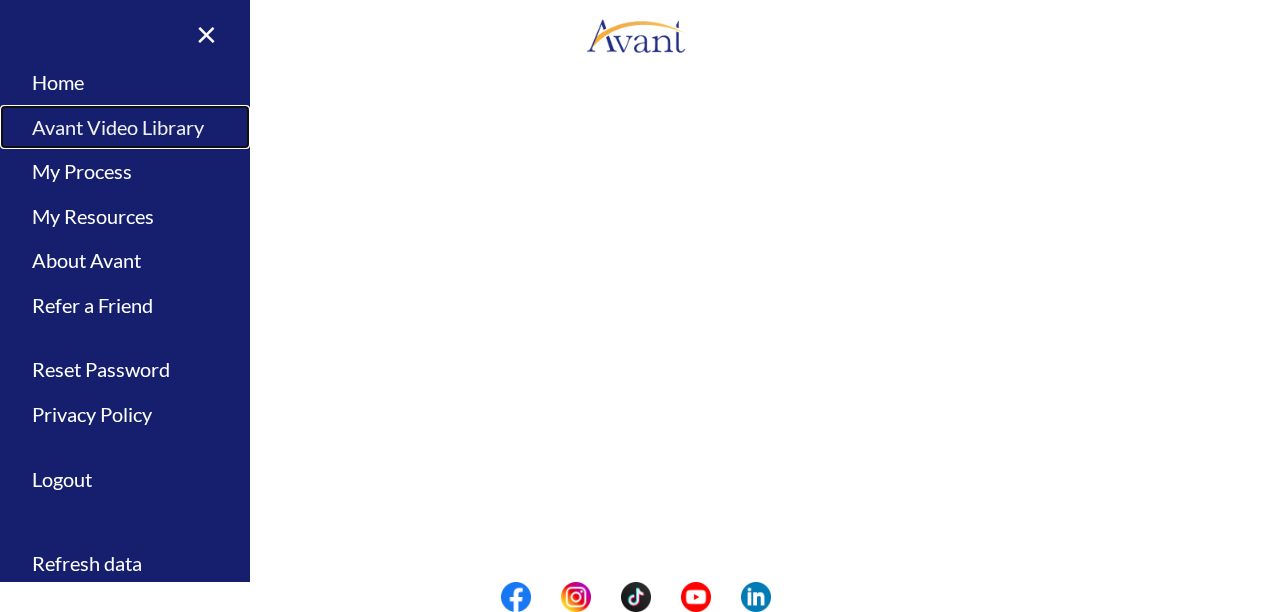 click on "Avant Video Library" at bounding box center [125, 127] 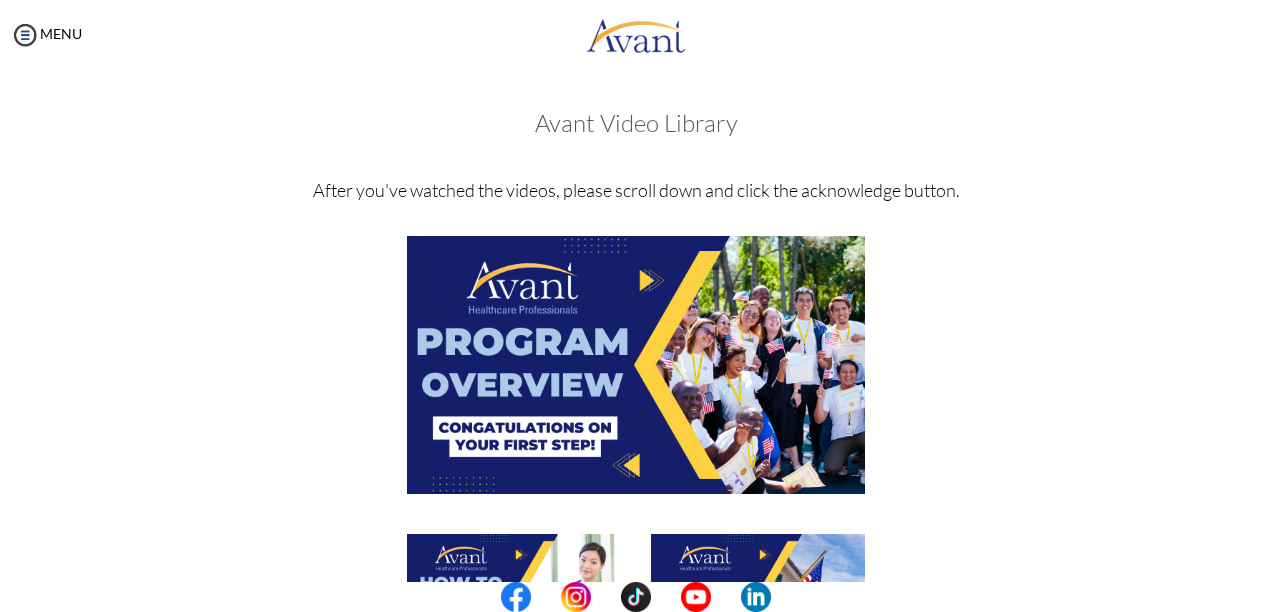 click at bounding box center (514, 594) 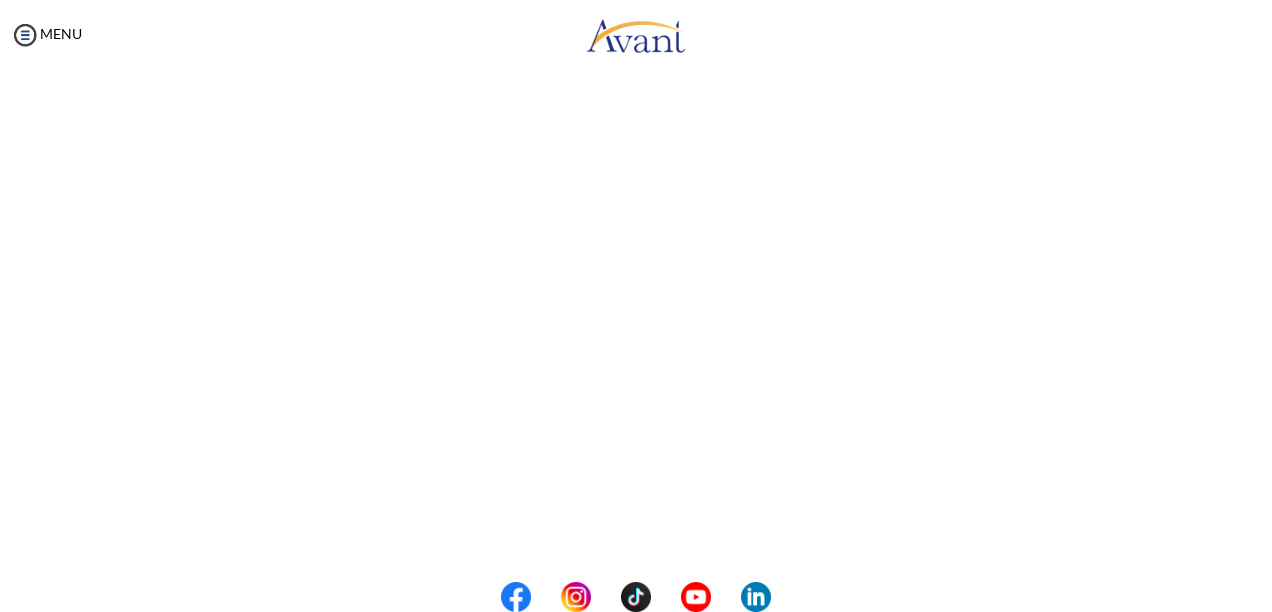 scroll, scrollTop: 180, scrollLeft: 0, axis: vertical 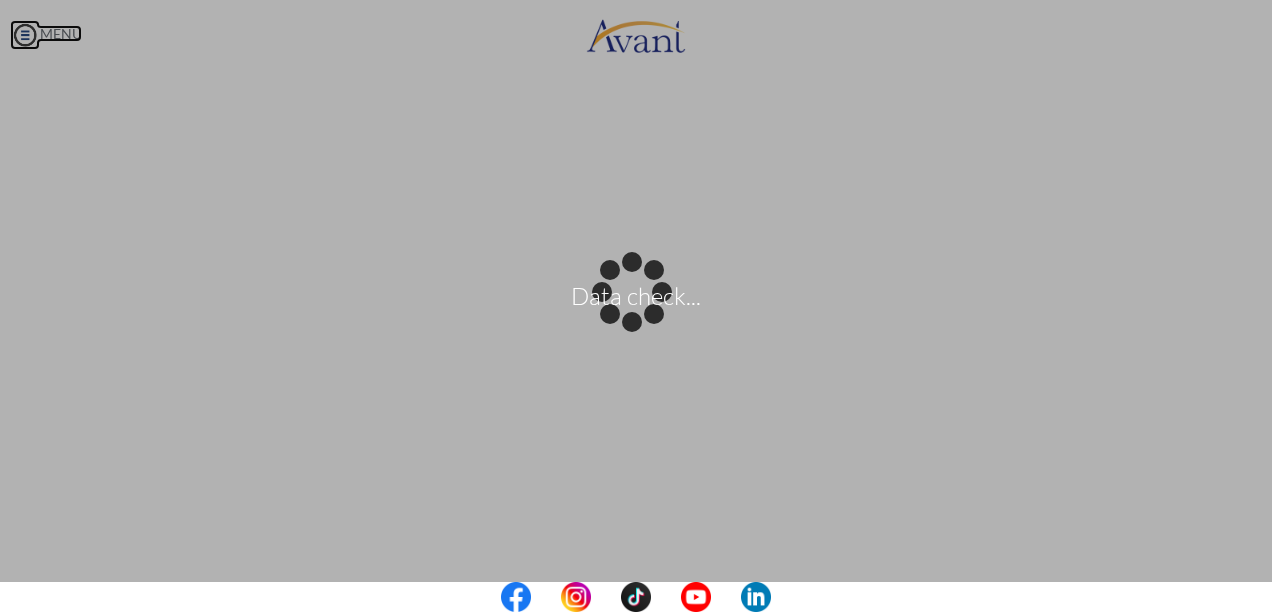 click on "Data check...
Maintenance break. Please come back in 2 hours.
MENU
My Status
What is the next step?
We would like you to watch the introductory video Begin with Avant
We would like you to watch the program video Watch Program Video
We would like you to complete English exam Take Language Test
We would like you to complete clinical assessment Take Clinical Test
We would like you to complete qualification survey Take Qualification Survey
We would like you to watch expectations video Watch Expectations Video
You will be contacted by recruiter to schedule a call.
Your application is being reviewed. Please check your email regularly.
Process Overview
Check off each step as you go to track your progress!" at bounding box center [636, 306] 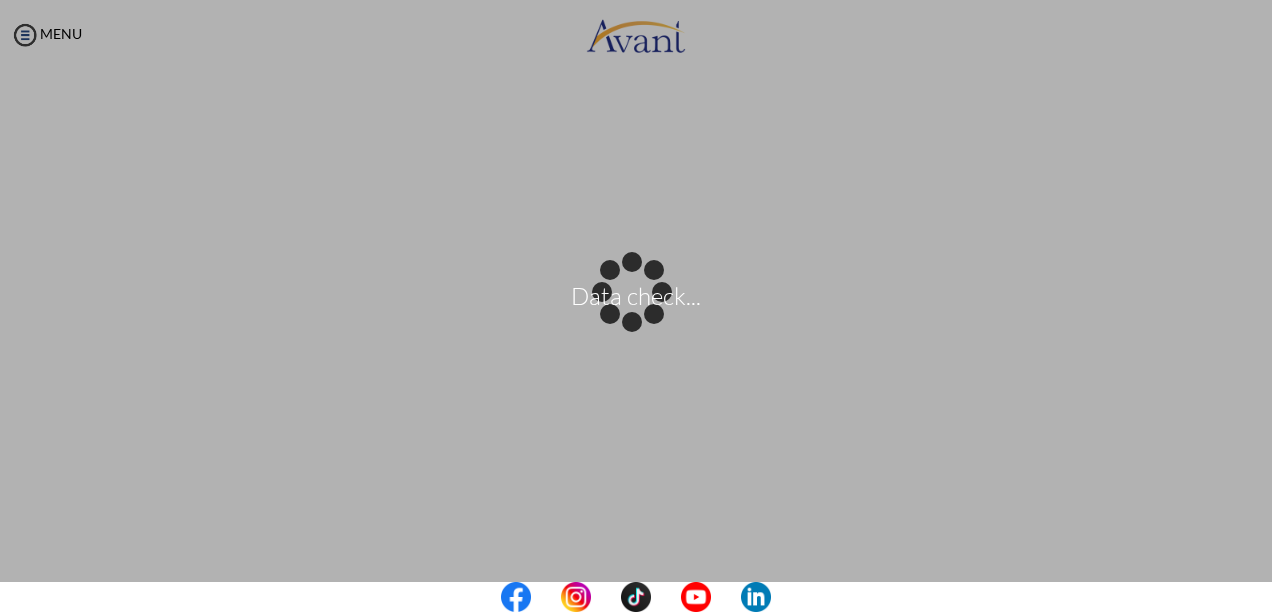 click on "Data check...
Maintenance break. Please come back in 2 hours.
MENU
My Status
What is the next step?
We would like you to watch the introductory video Begin with Avant
We would like you to watch the program video Watch Program Video
We would like you to complete English exam Take Language Test
We would like you to complete clinical assessment Take Clinical Test
We would like you to complete qualification survey Take Qualification Survey
We would like you to watch expectations video Watch Expectations Video
You will be contacted by recruiter to schedule a call.
Your application is being reviewed. Please check your email regularly.
Process Overview
Check off each step as you go to track your progress!" at bounding box center (636, 306) 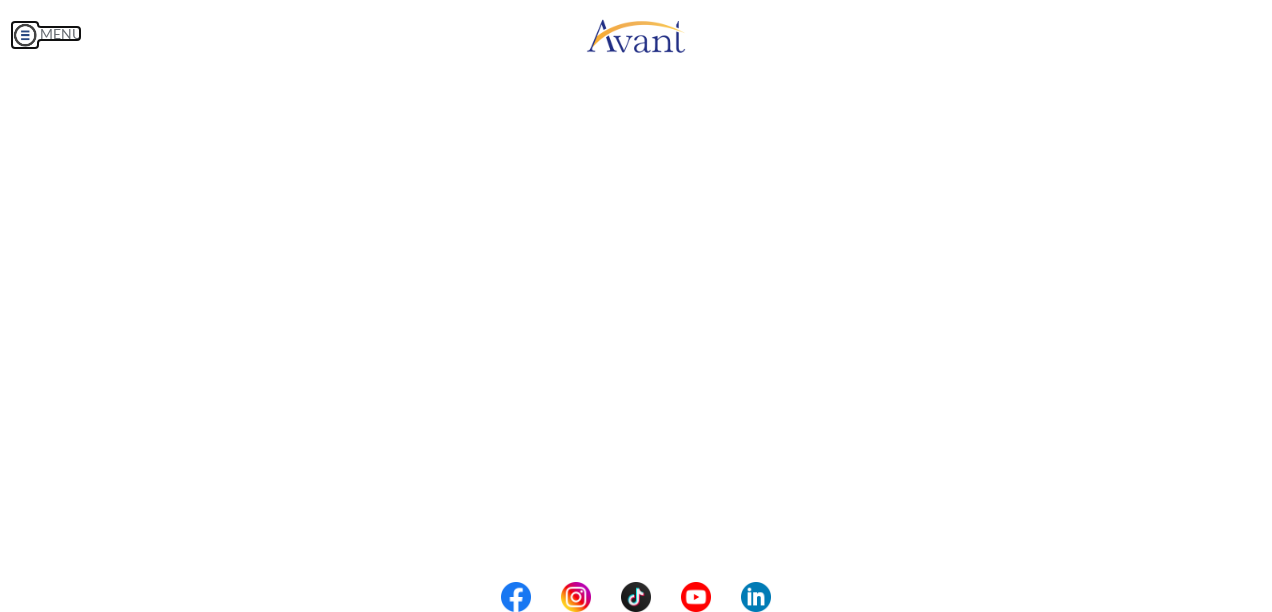 click on "MENU" at bounding box center (46, 33) 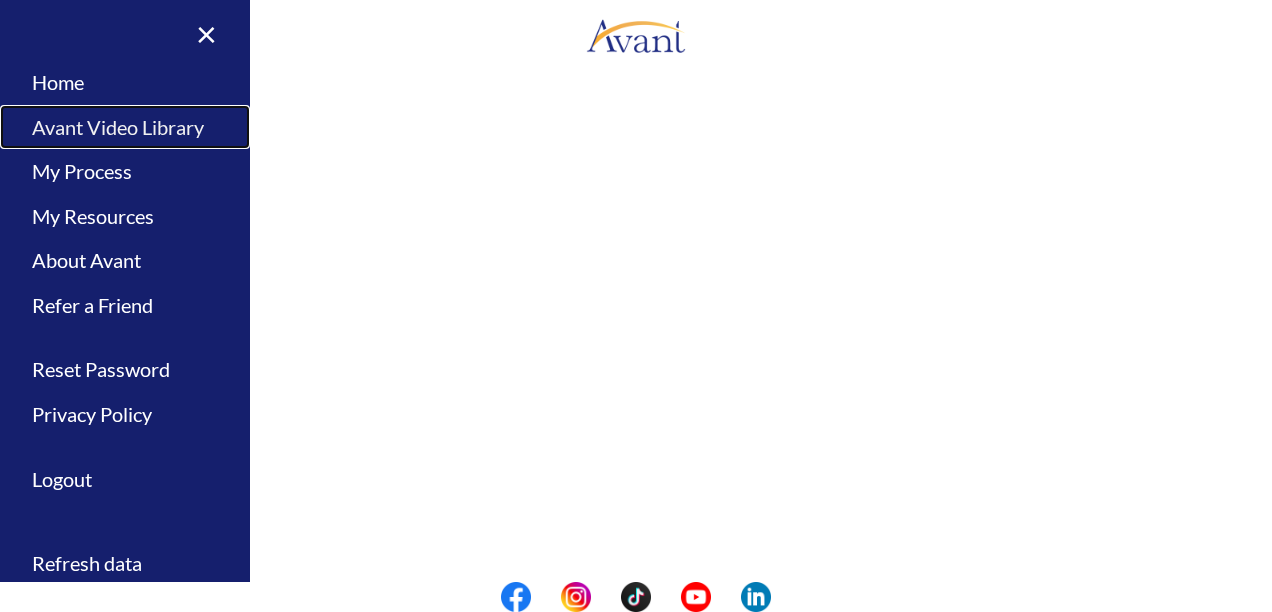 click on "Avant Video Library" at bounding box center [125, 127] 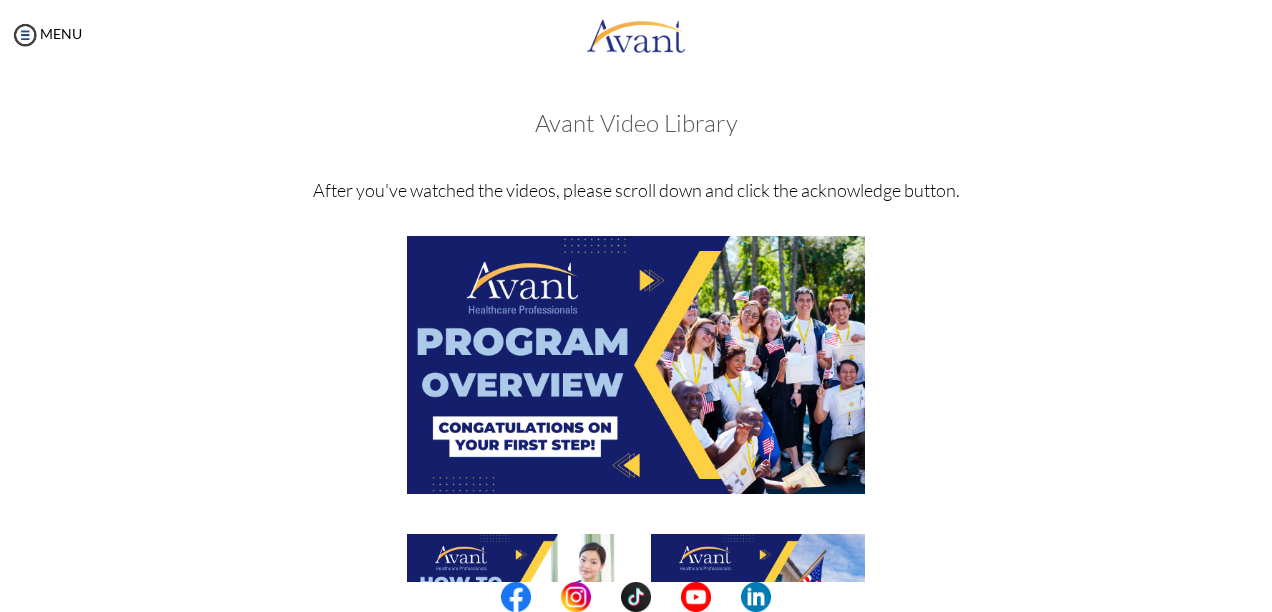 click at bounding box center [758, 594] 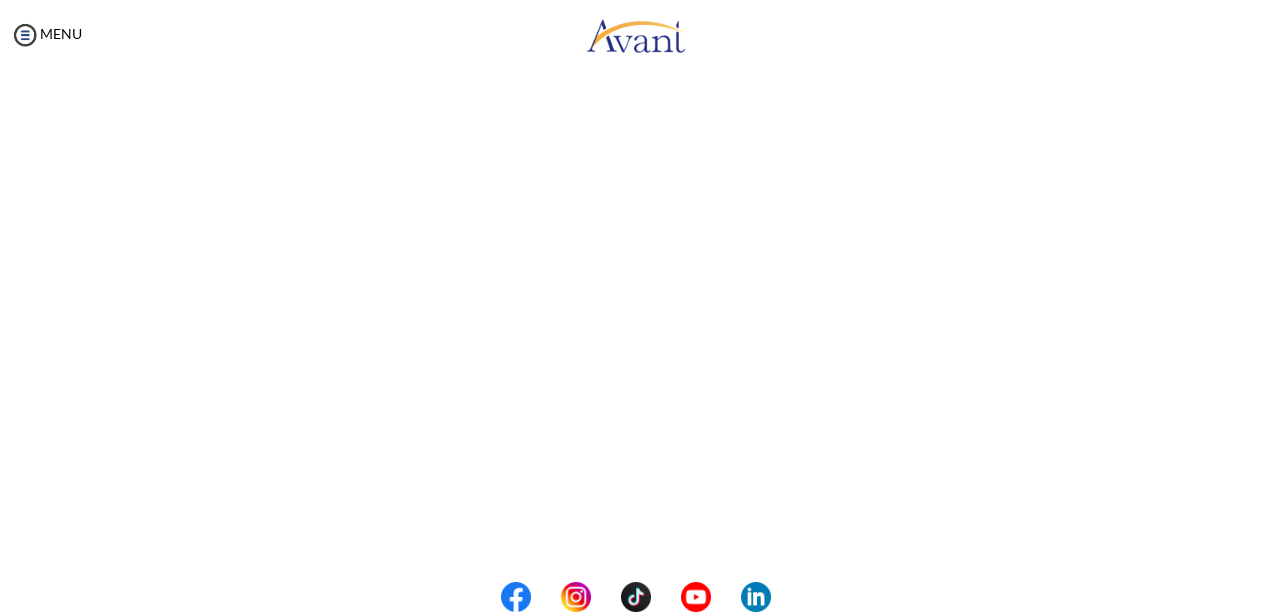 scroll, scrollTop: 163, scrollLeft: 0, axis: vertical 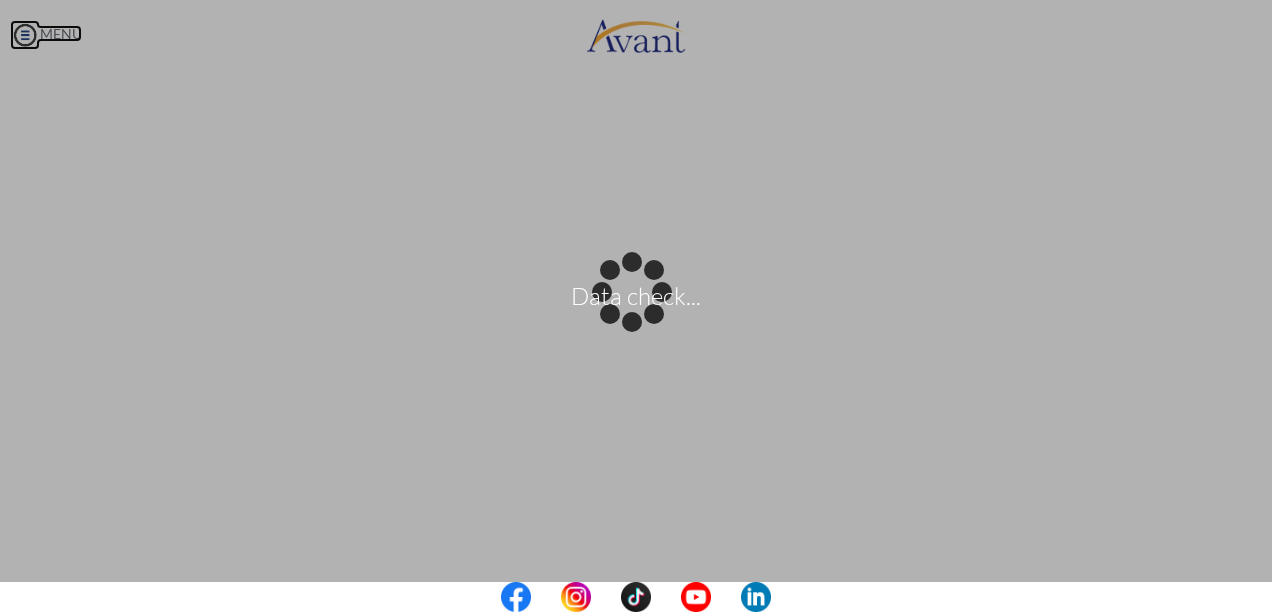 click on "Data check...
Maintenance break. Please come back in 2 hours.
MENU
My Status
What is the next step?
We would like you to watch the introductory video Begin with Avant
We would like you to watch the program video Watch Program Video
We would like you to complete English exam Take Language Test
We would like you to complete clinical assessment Take Clinical Test
We would like you to complete qualification survey Take Qualification Survey
We would like you to watch expectations video Watch Expectations Video
You will be contacted by recruiter to schedule a call.
Your application is being reviewed. Please check your email regularly.
Process Overview
Check off each step as you go to track your progress!" at bounding box center [636, 306] 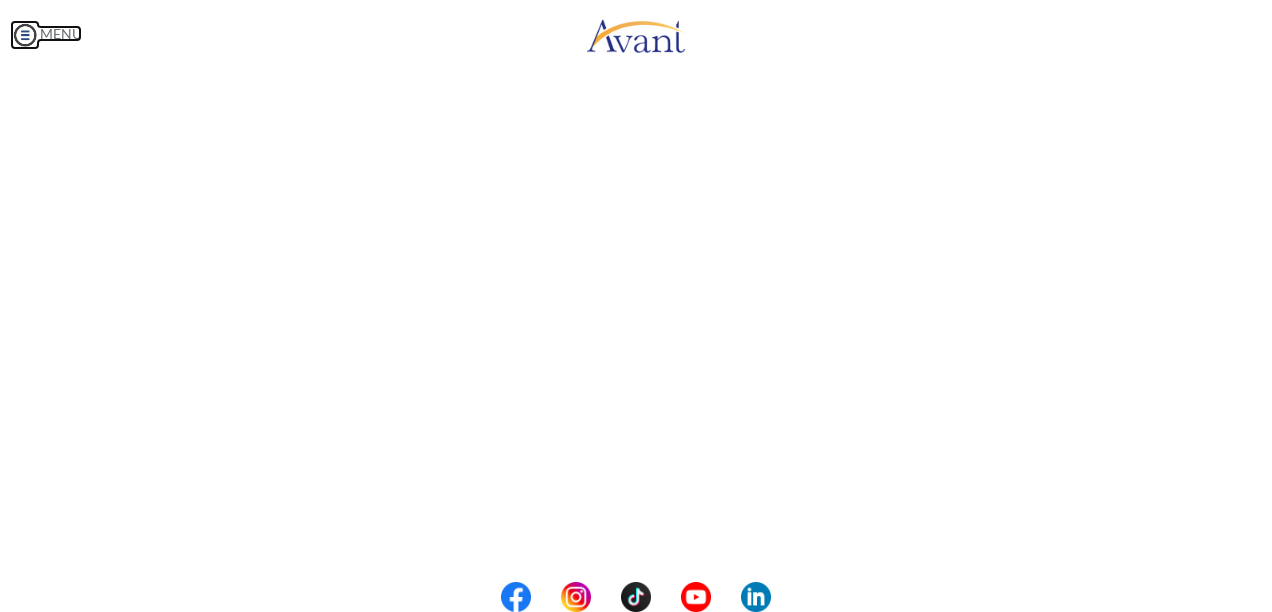 click on "MENU" at bounding box center [46, 33] 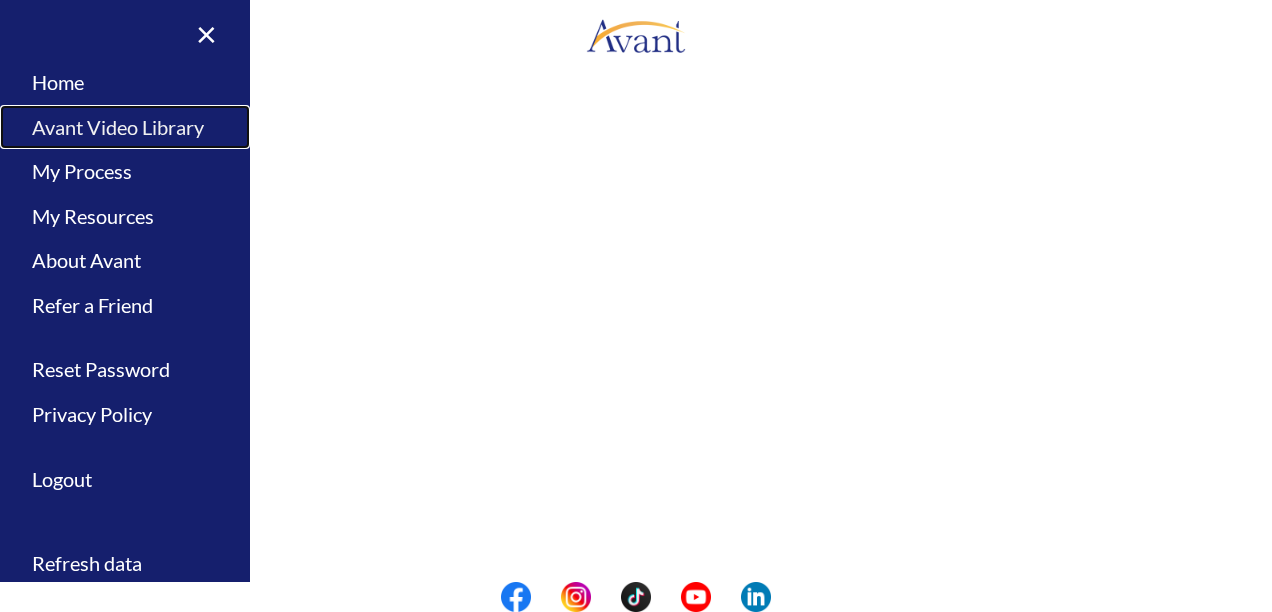 click on "Avant Video Library" at bounding box center (125, 127) 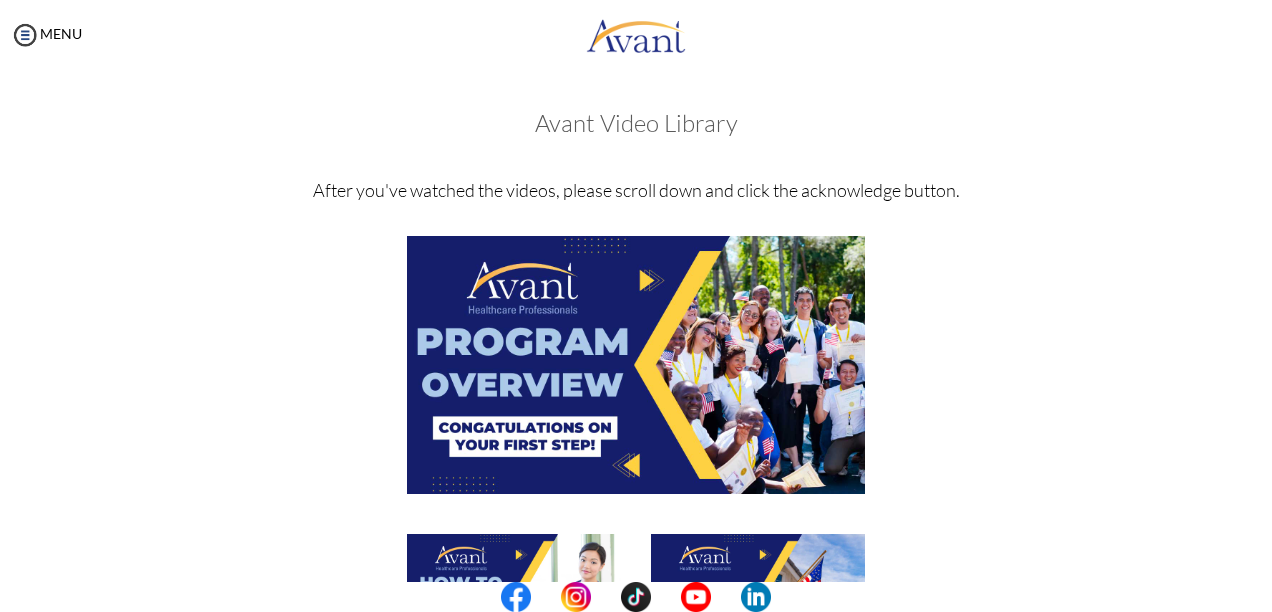 click at bounding box center (636, 597) 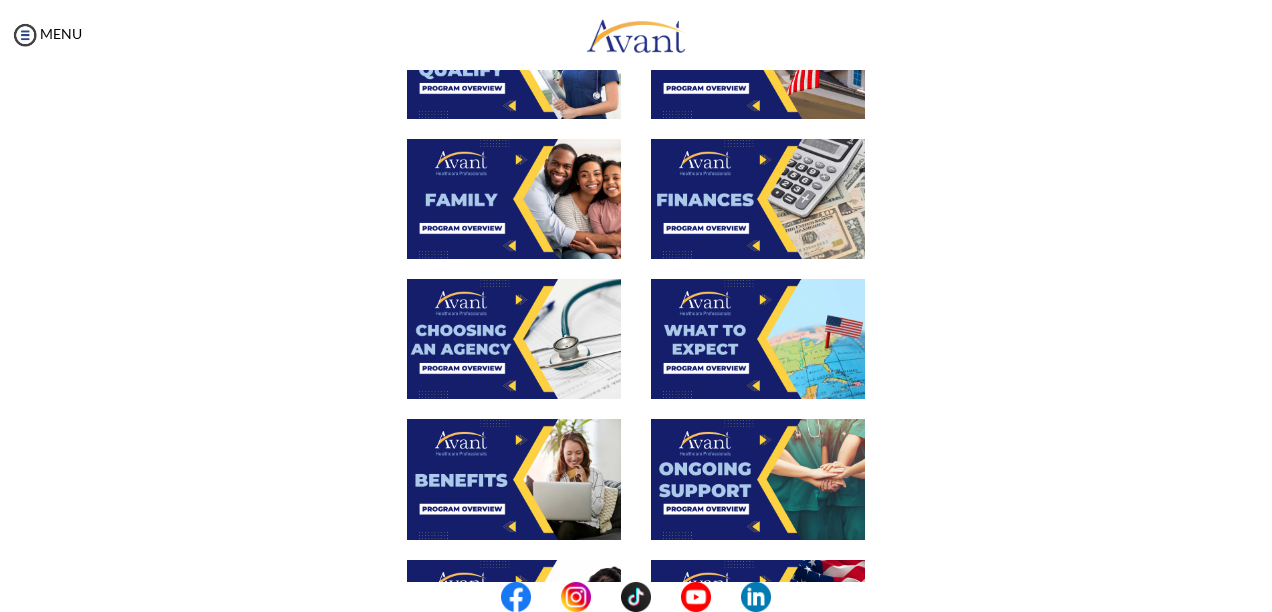click at bounding box center (514, 199) 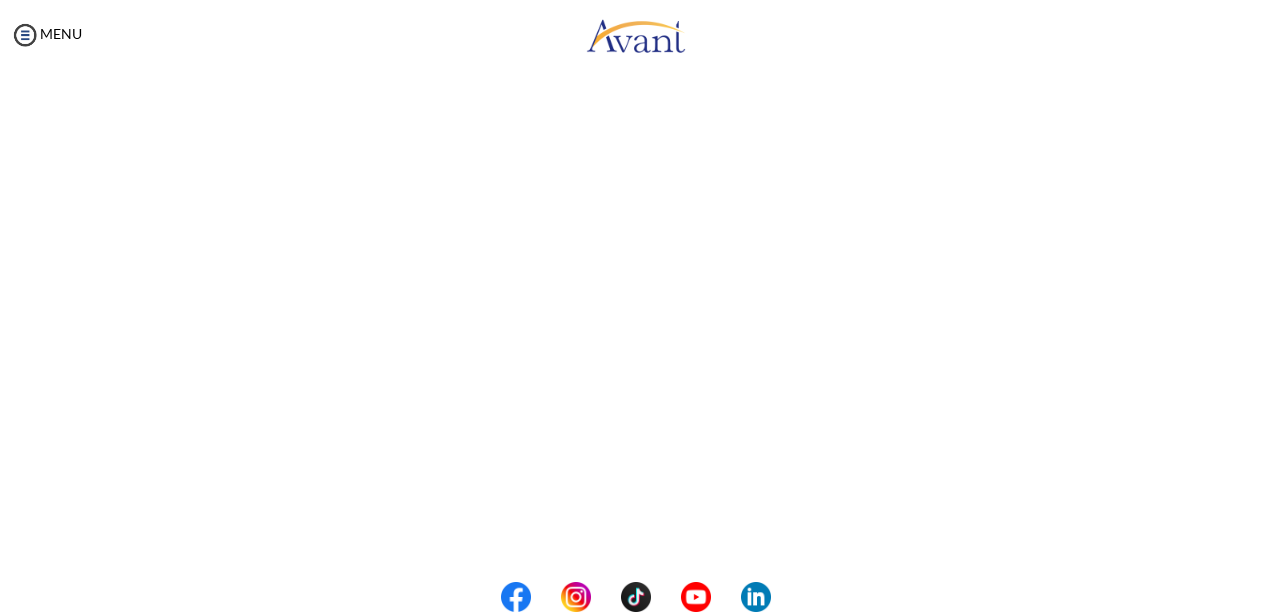 scroll, scrollTop: 296, scrollLeft: 0, axis: vertical 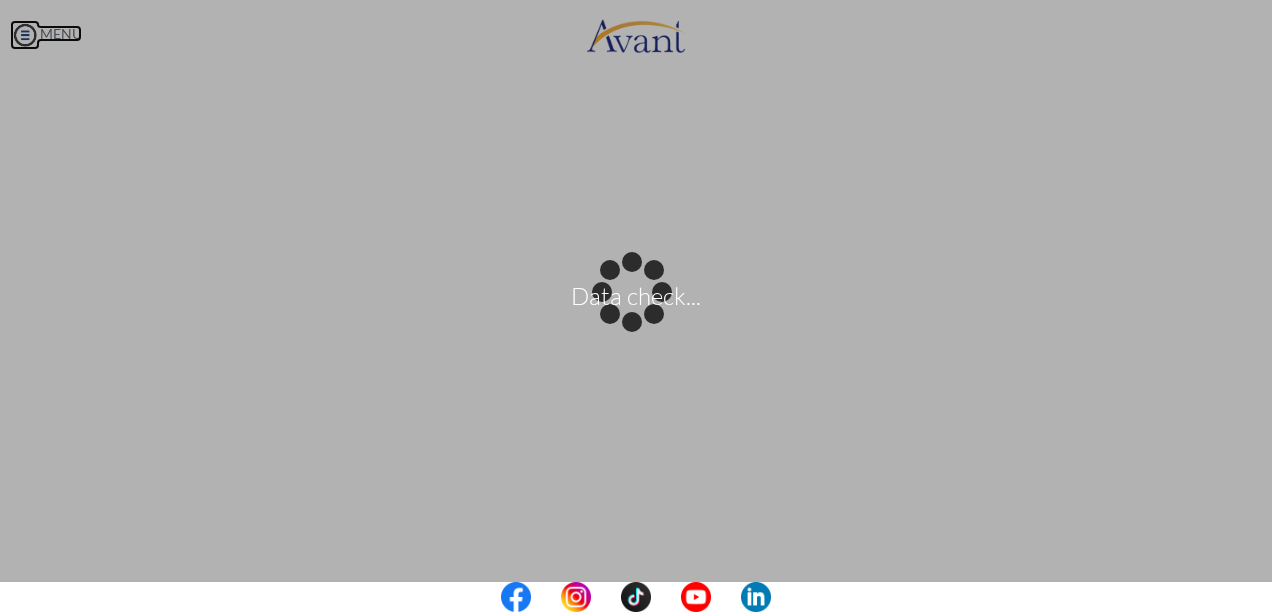 click on "Data check...
Maintenance break. Please come back in 2 hours.
MENU
My Status
What is the next step?
We would like you to watch the introductory video Begin with Avant
We would like you to watch the program video Watch Program Video
We would like you to complete English exam Take Language Test
We would like you to complete clinical assessment Take Clinical Test
We would like you to complete qualification survey Take Qualification Survey
We would like you to watch expectations video Watch Expectations Video
You will be contacted by recruiter to schedule a call.
Your application is being reviewed. Please check your email regularly.
Process Overview
Check off each step as you go to track your progress!" at bounding box center (636, 306) 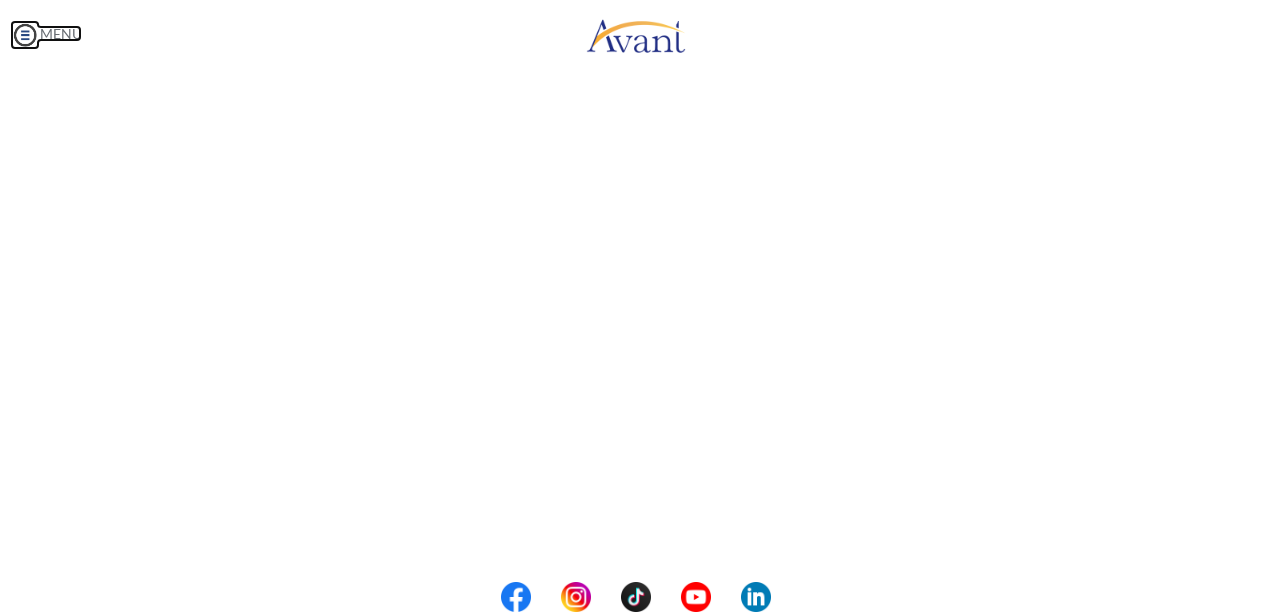 click on "MENU" at bounding box center [46, 33] 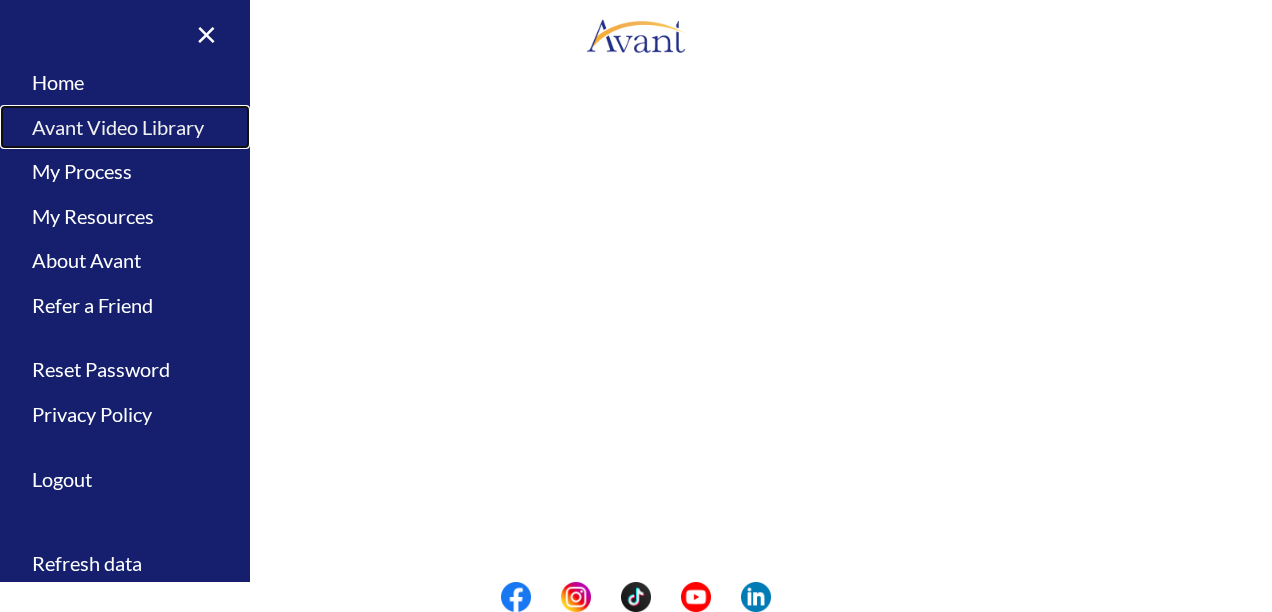 click on "Avant Video Library" at bounding box center (125, 127) 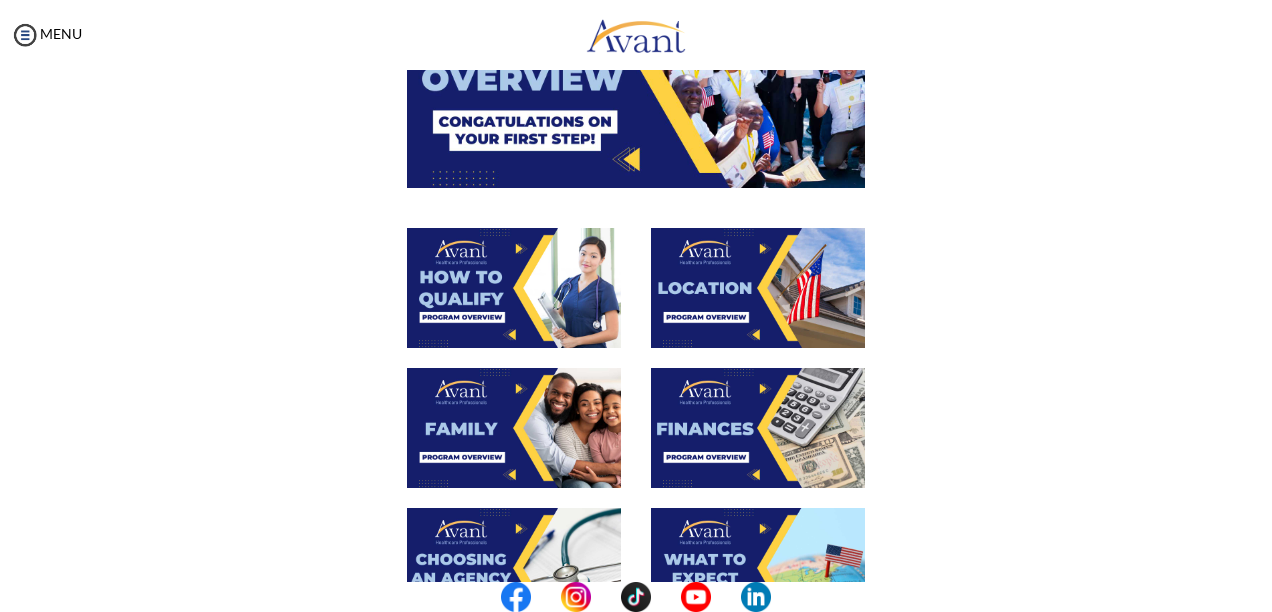 scroll, scrollTop: 310, scrollLeft: 0, axis: vertical 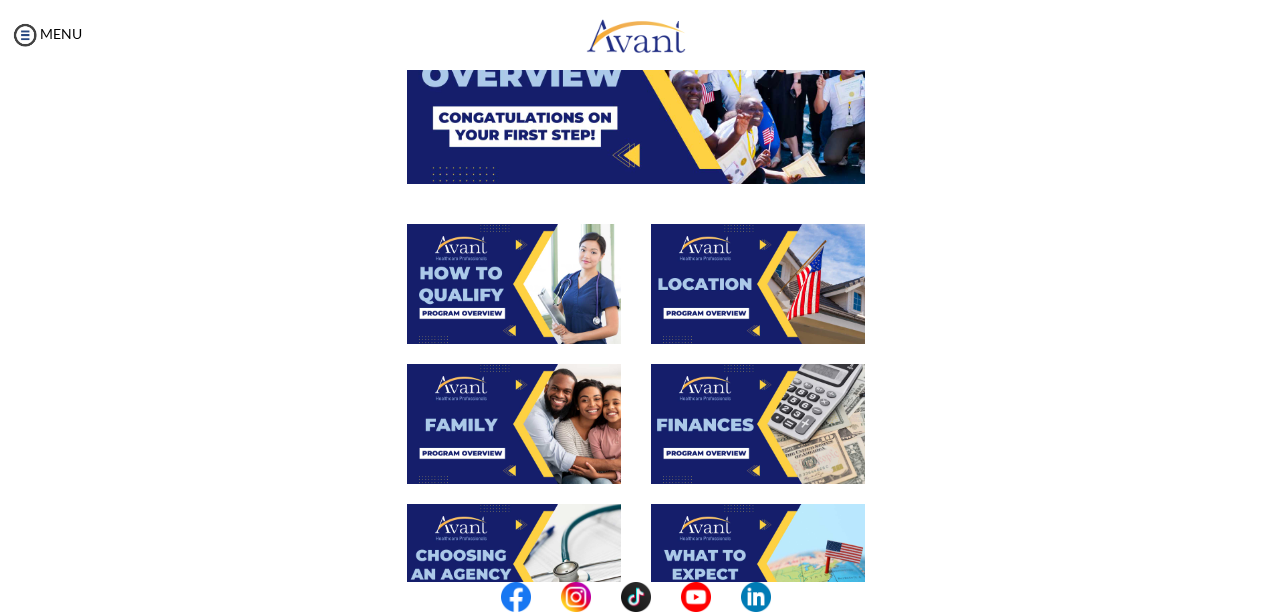 click at bounding box center (758, 424) 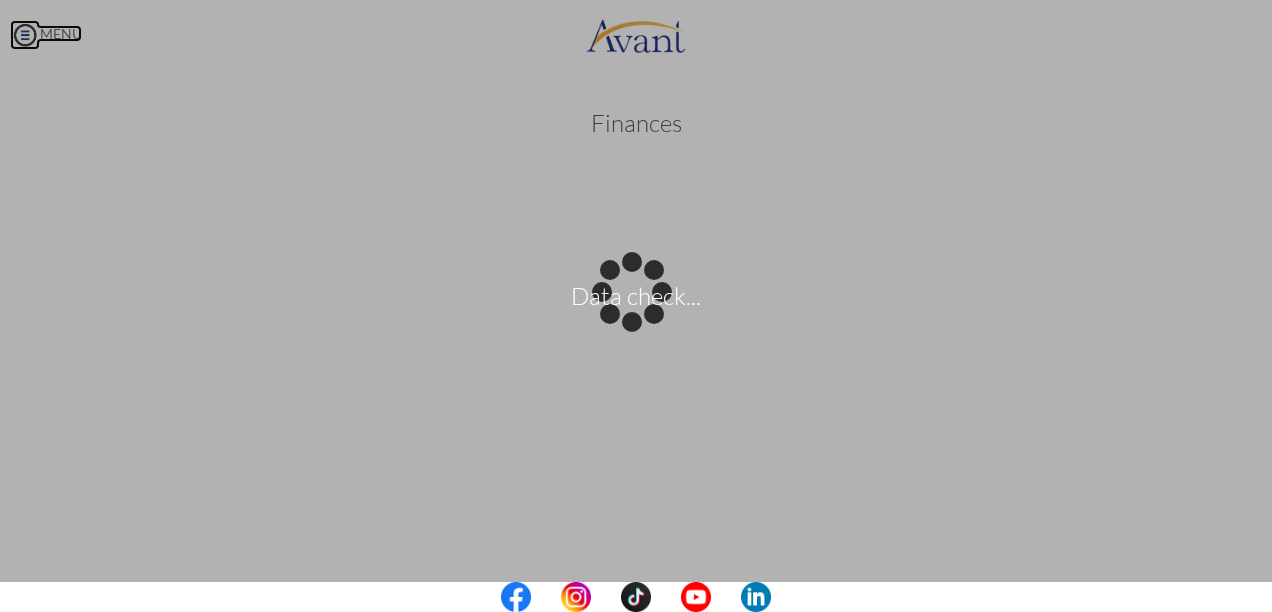 click on "Data check...
Maintenance break. Please come back in 2 hours.
MENU
My Status
What is the next step?
We would like you to watch the introductory video Begin with Avant
We would like you to watch the program video Watch Program Video
We would like you to complete English exam Take Language Test
We would like you to complete clinical assessment Take Clinical Test
We would like you to complete qualification survey Take Qualification Survey
We would like you to watch expectations video Watch Expectations Video
You will be contacted by recruiter to schedule a call.
Your application is being reviewed. Please check your email regularly.
Process Overview
Check off each step as you go to track your progress!" at bounding box center [636, 306] 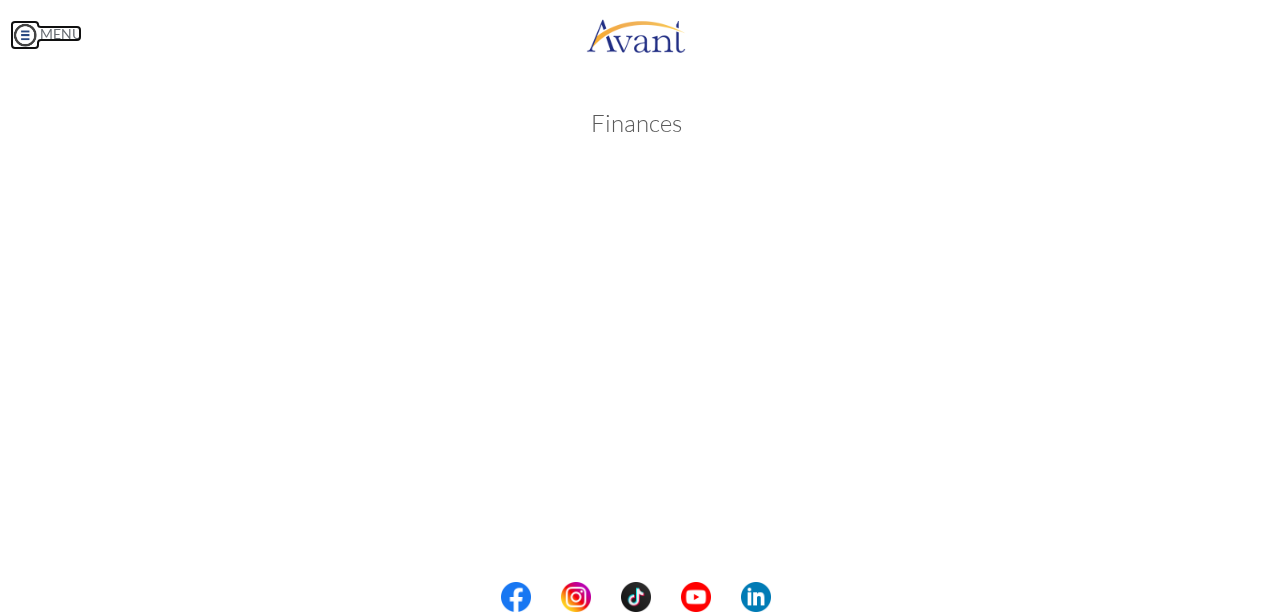 click on "MENU" at bounding box center [46, 33] 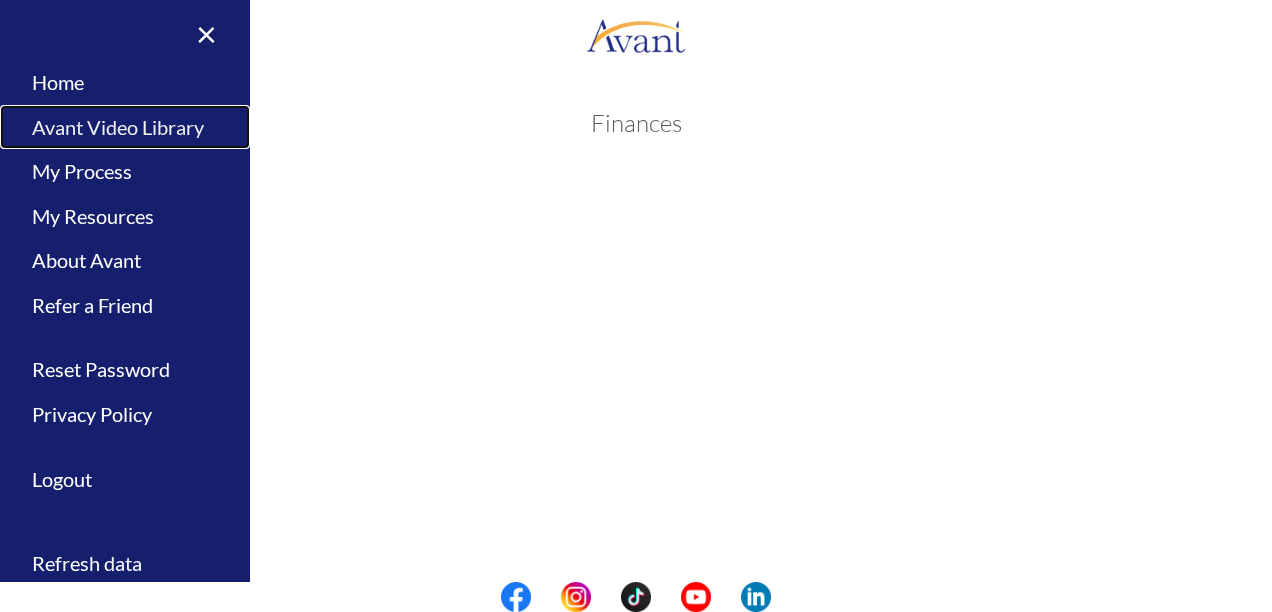 click on "Avant Video Library" at bounding box center [125, 127] 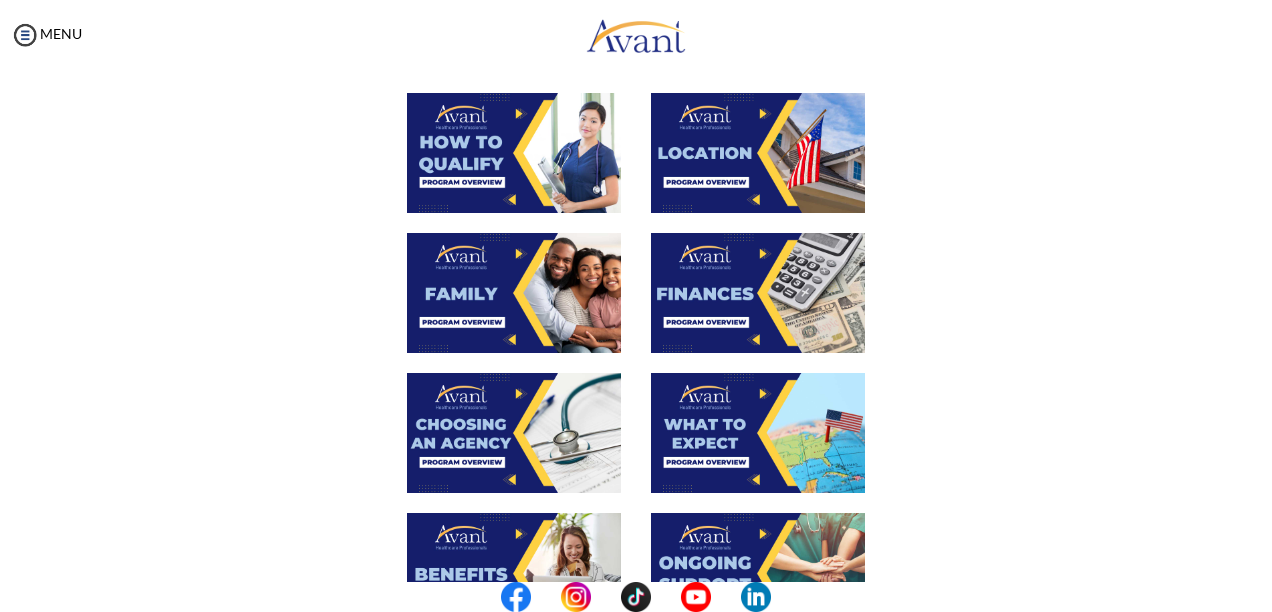 scroll, scrollTop: 460, scrollLeft: 0, axis: vertical 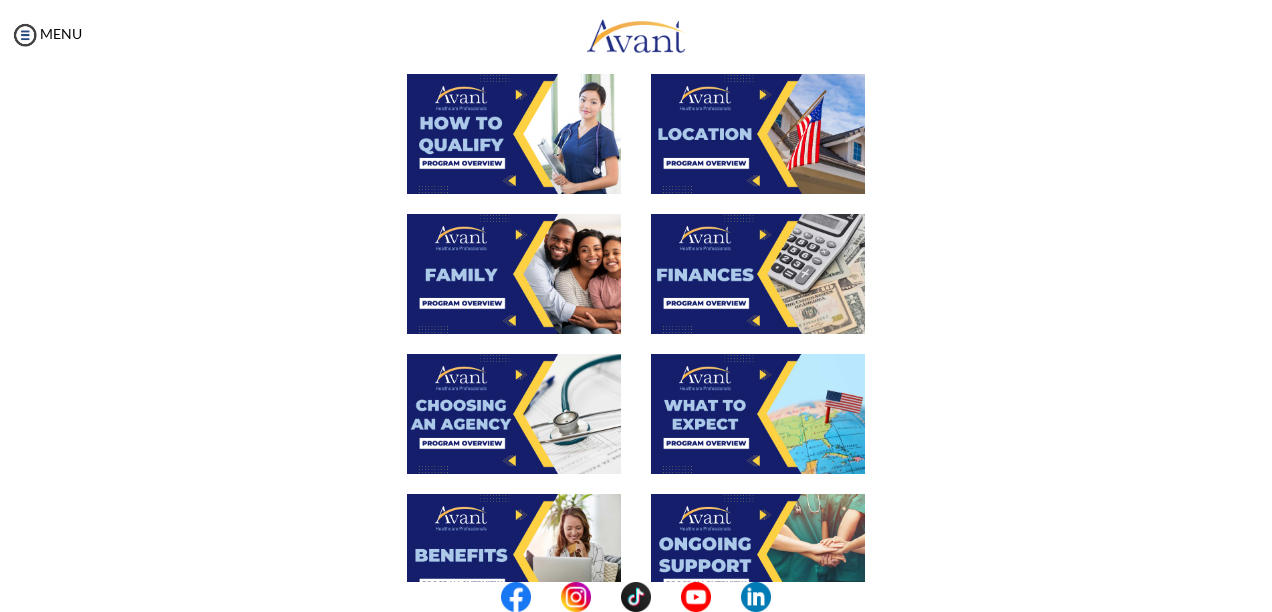 click at bounding box center [514, 414] 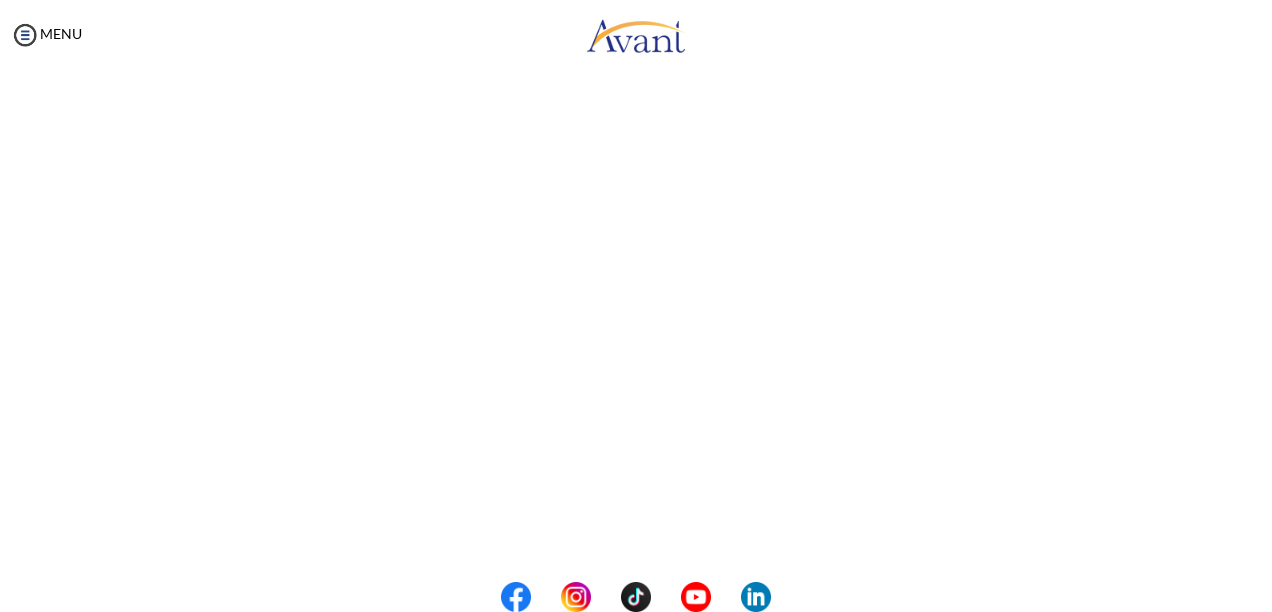scroll, scrollTop: 241, scrollLeft: 0, axis: vertical 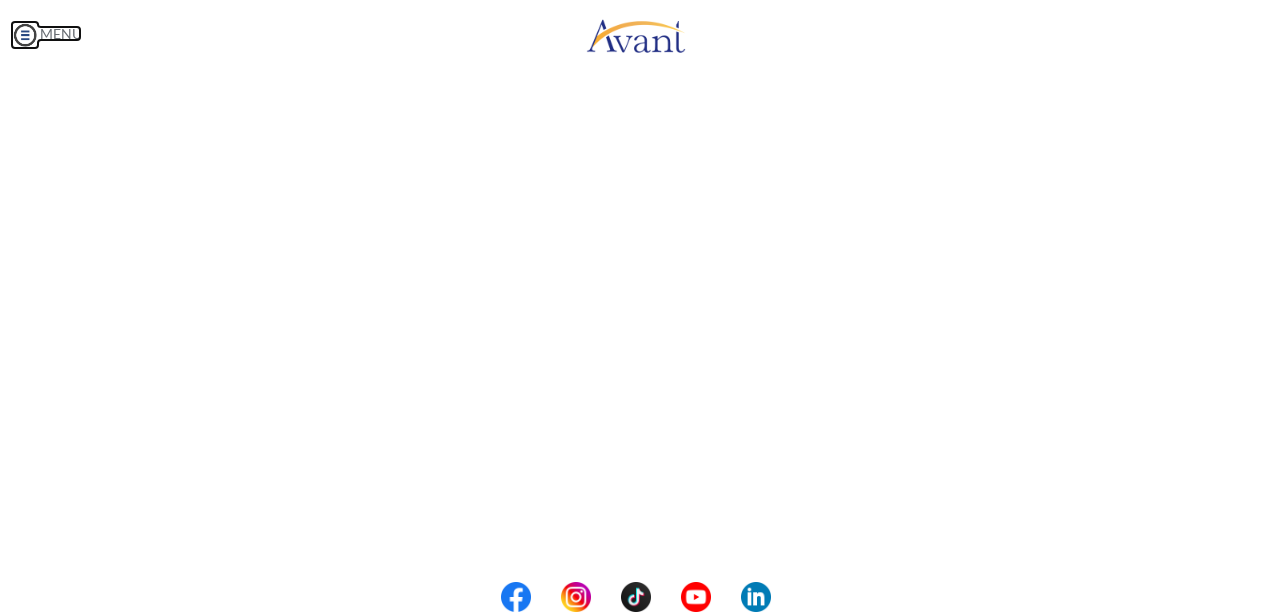 click on "MENU" at bounding box center (46, 33) 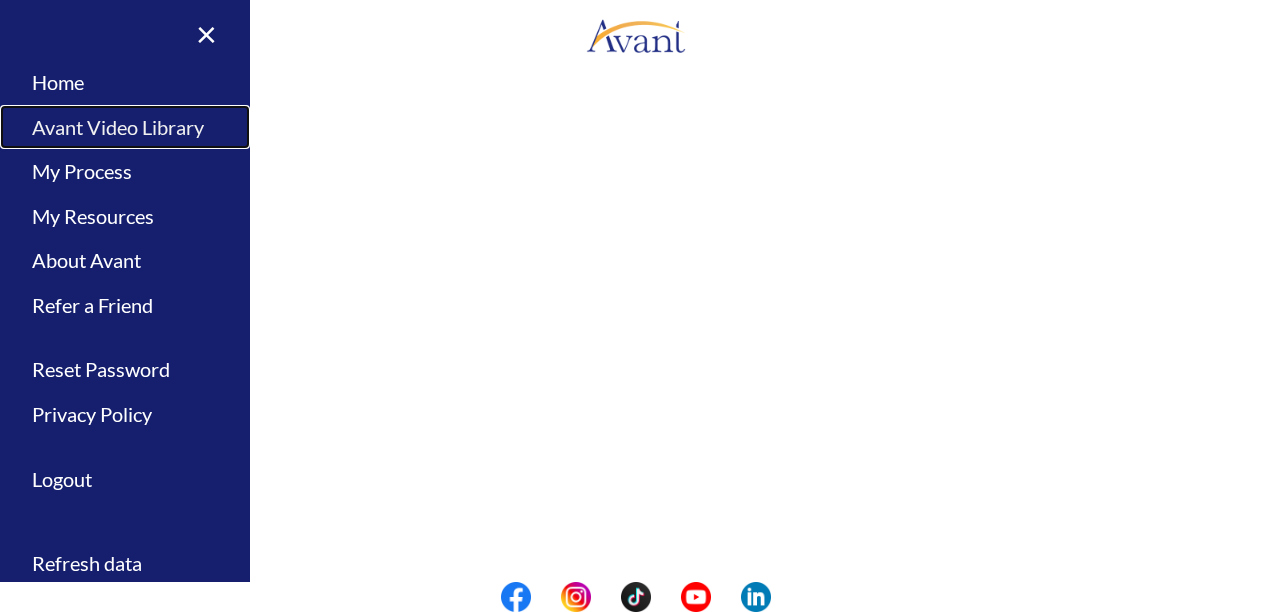 click on "Avant Video Library" at bounding box center [125, 127] 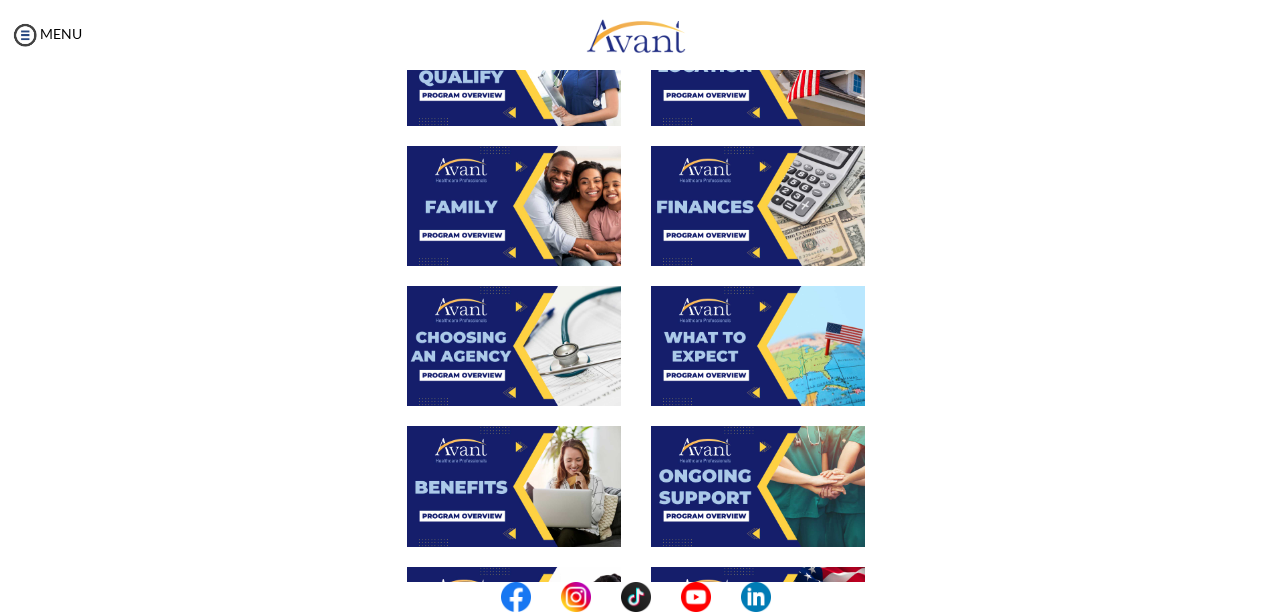 scroll, scrollTop: 546, scrollLeft: 0, axis: vertical 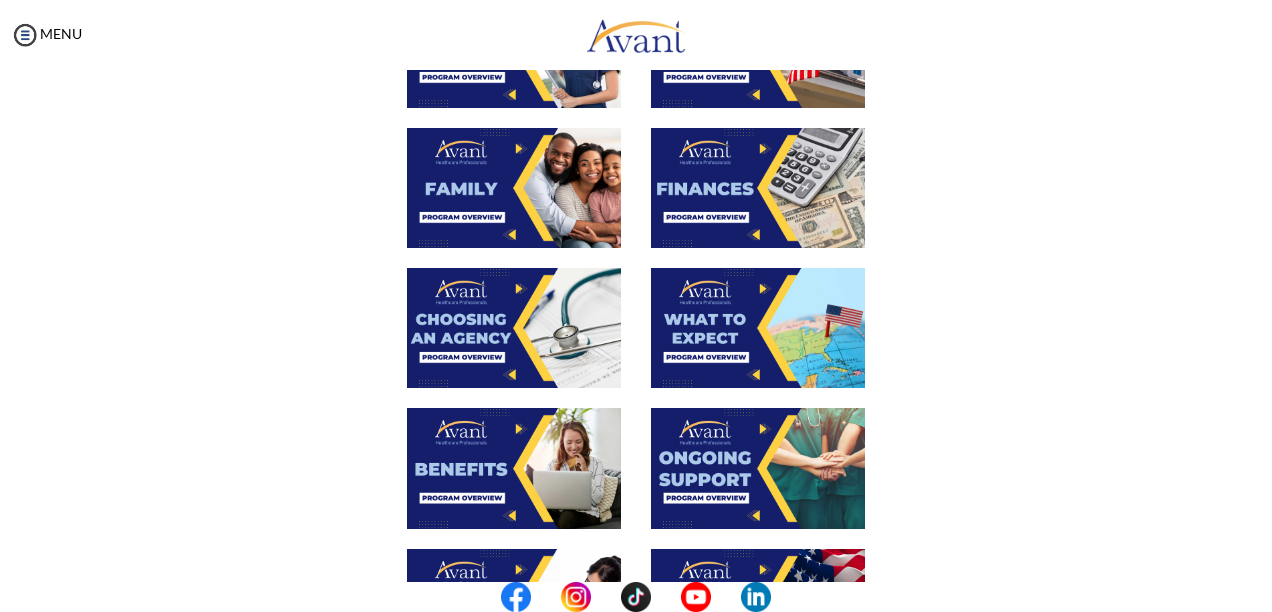 click at bounding box center (758, 328) 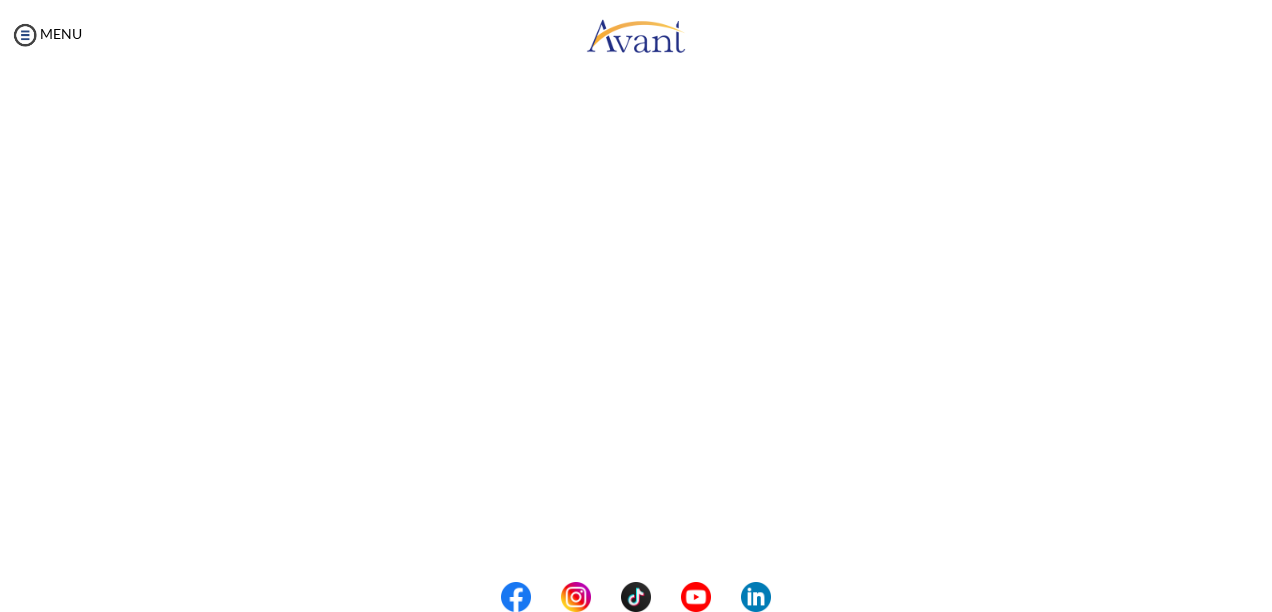 scroll, scrollTop: 256, scrollLeft: 0, axis: vertical 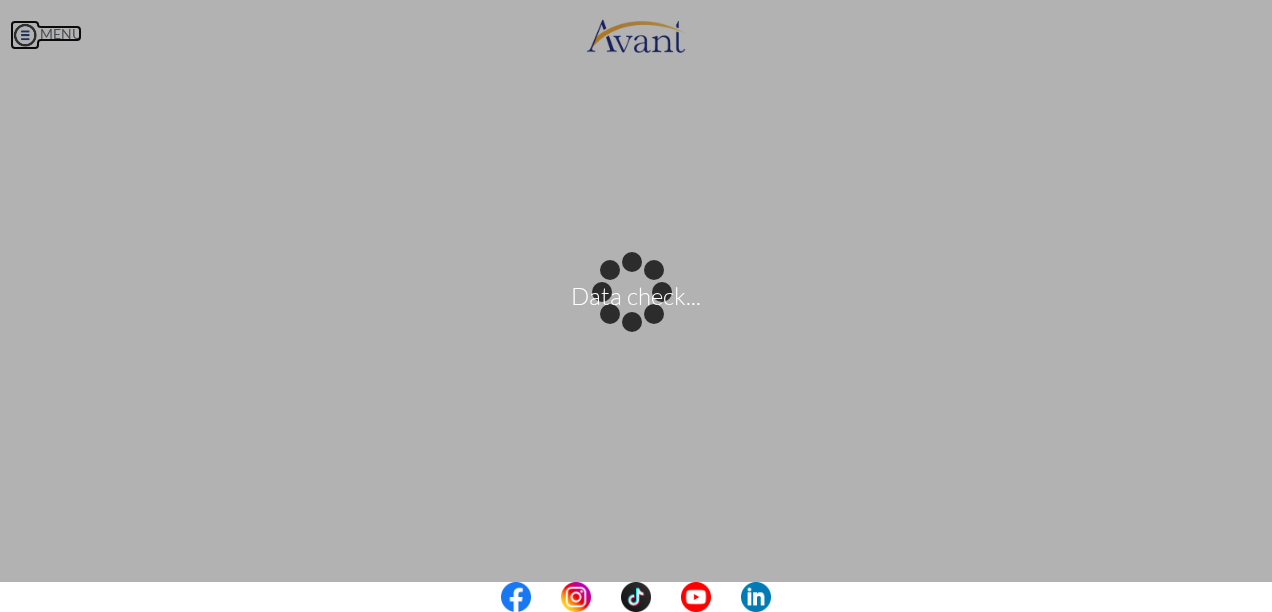 click on "Data check...
Maintenance break. Please come back in 2 hours.
MENU
My Status
What is the next step?
We would like you to watch the introductory video Begin with Avant
We would like you to watch the program video Watch Program Video
We would like you to complete English exam Take Language Test
We would like you to complete clinical assessment Take Clinical Test
We would like you to complete qualification survey Take Qualification Survey
We would like you to watch expectations video Watch Expectations Video
You will be contacted by recruiter to schedule a call.
Your application is being reviewed. Please check your email regularly.
Process Overview
Check off each step as you go to track your progress!" at bounding box center (636, 306) 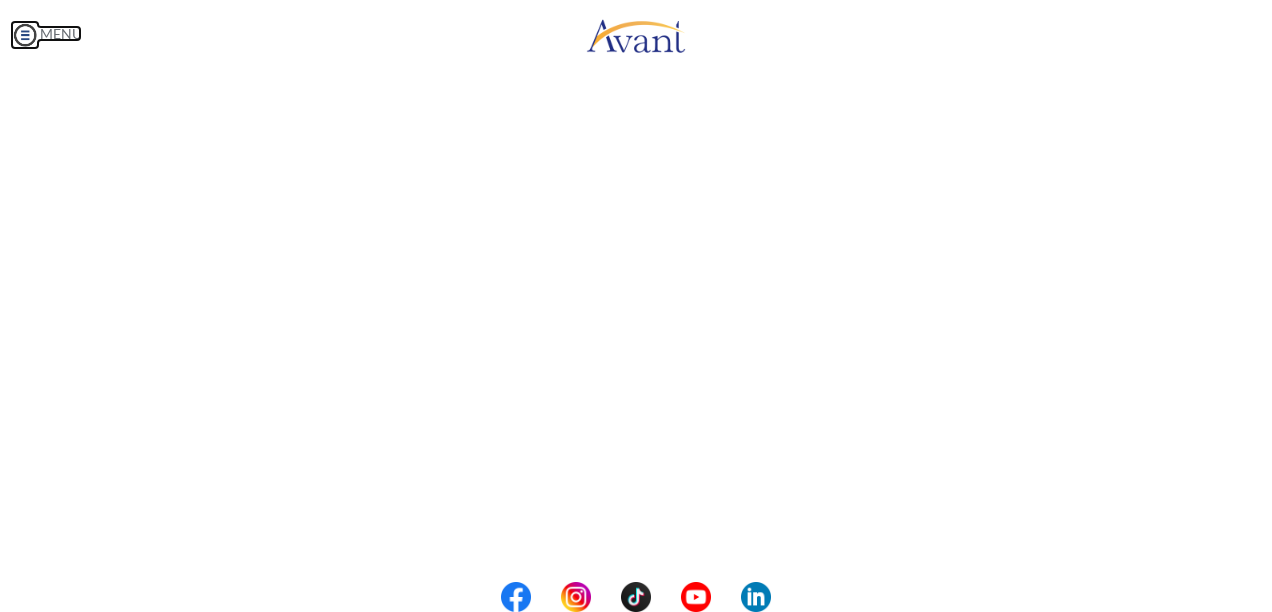 click on "MENU" at bounding box center [46, 33] 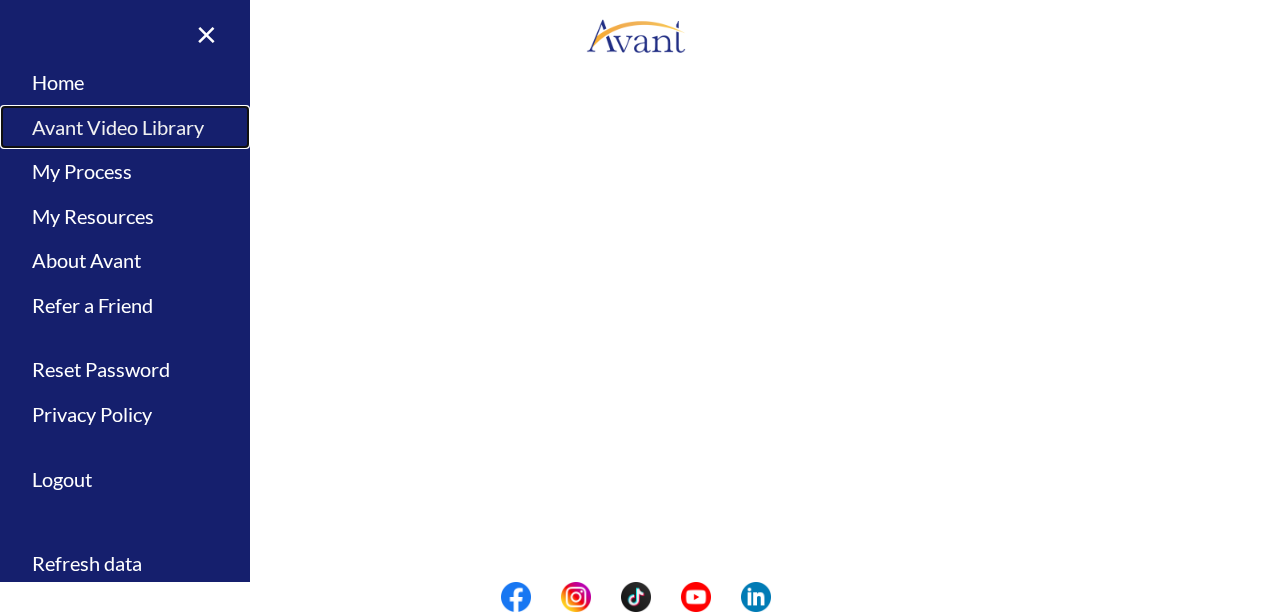 click on "Avant Video Library" at bounding box center (125, 127) 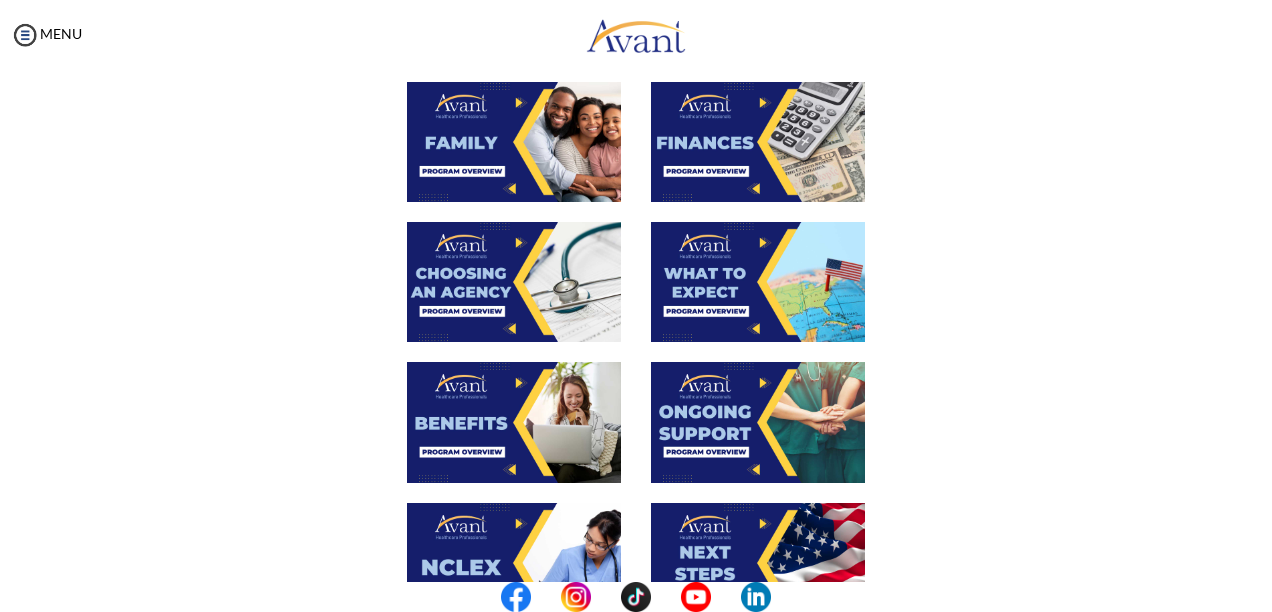 scroll, scrollTop: 623, scrollLeft: 0, axis: vertical 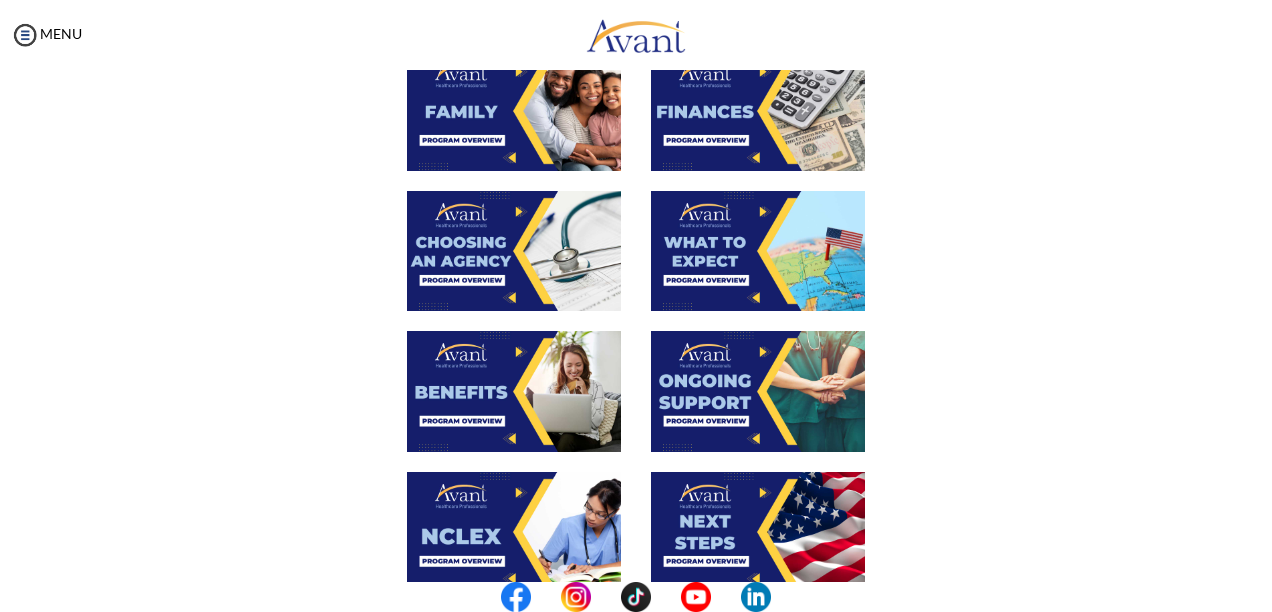 click at bounding box center [514, 391] 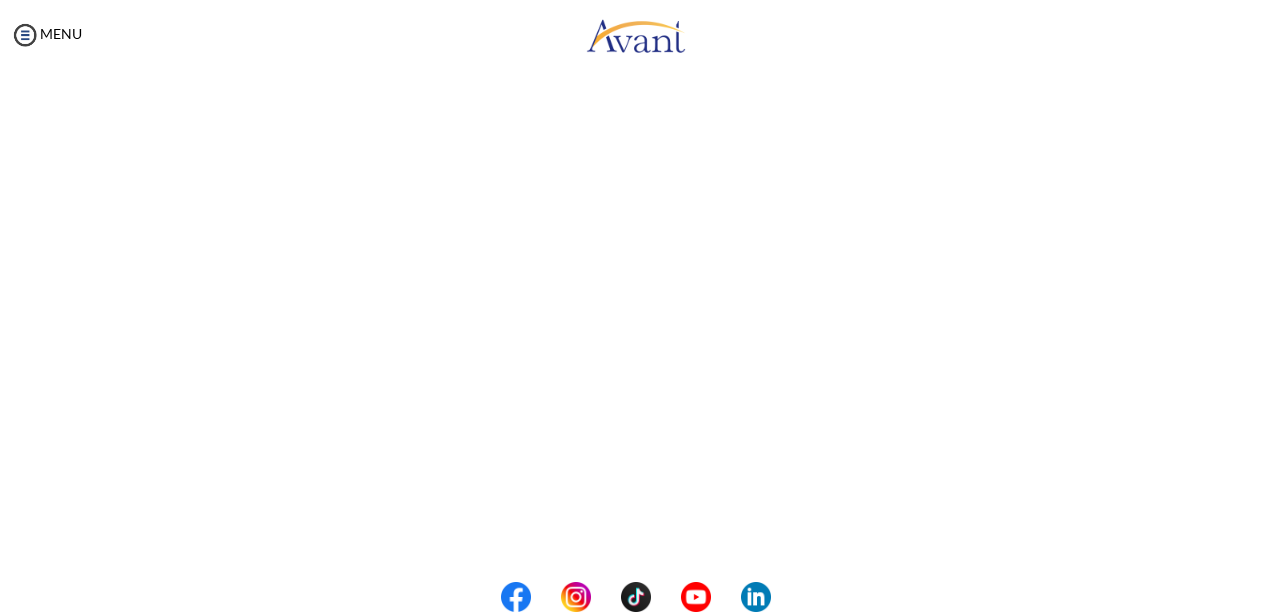scroll, scrollTop: 296, scrollLeft: 0, axis: vertical 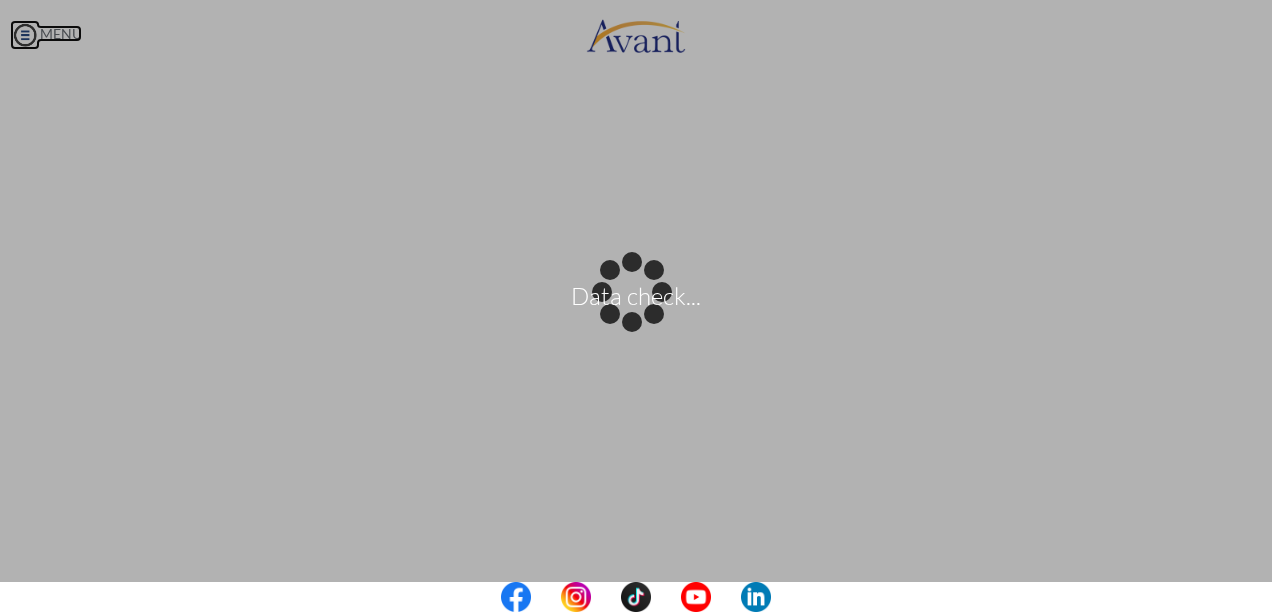 click on "Data check...
Maintenance break. Please come back in 2 hours.
MENU
My Status
What is the next step?
We would like you to watch the introductory video Begin with Avant
We would like you to watch the program video Watch Program Video
We would like you to complete English exam Take Language Test
We would like you to complete clinical assessment Take Clinical Test
We would like you to complete qualification survey Take Qualification Survey
We would like you to watch expectations video Watch Expectations Video
You will be contacted by recruiter to schedule a call.
Your application is being reviewed. Please check your email regularly.
Process Overview
Check off each step as you go to track your progress!" at bounding box center (636, 306) 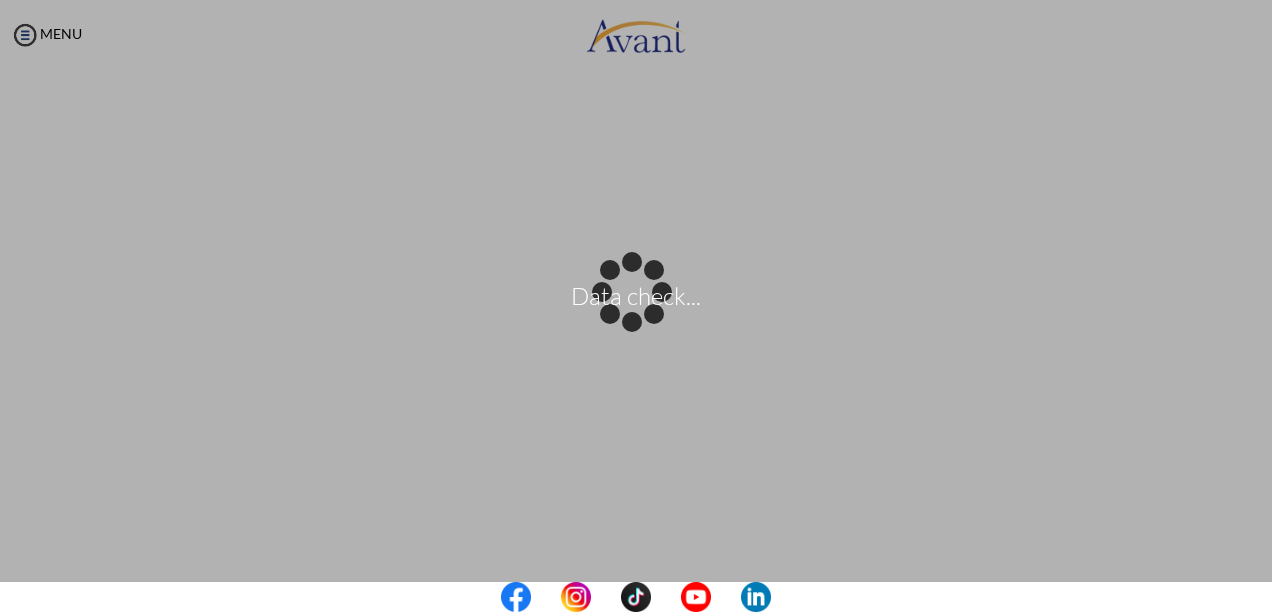 click on "Data check..." at bounding box center (636, 306) 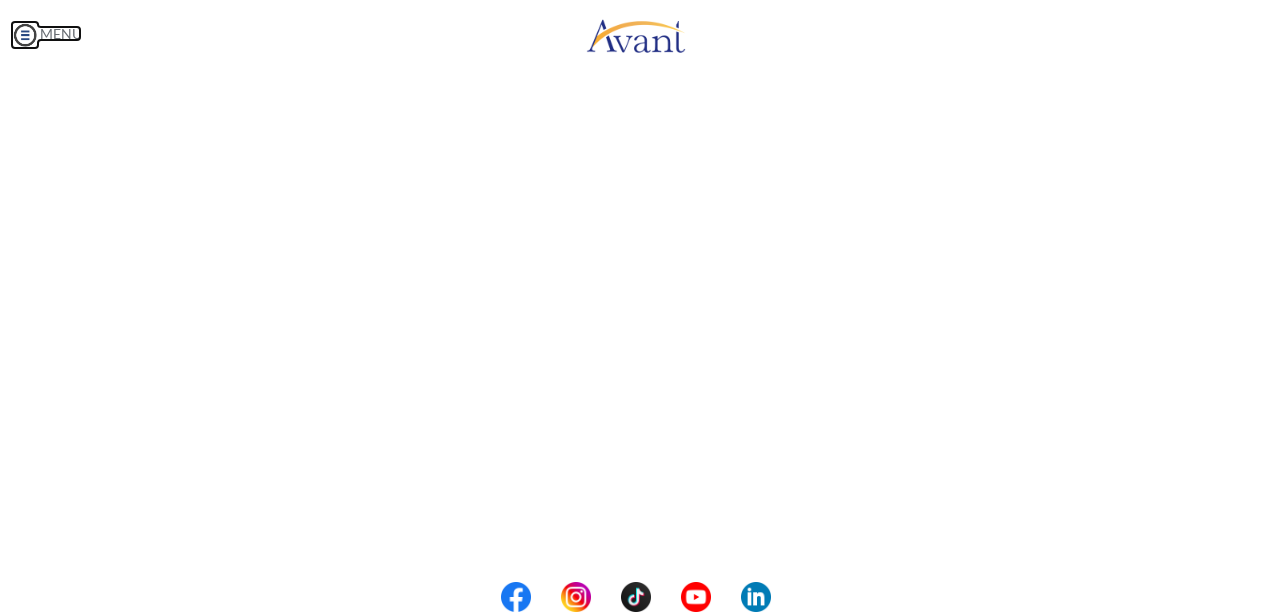 click on "MENU" at bounding box center [46, 33] 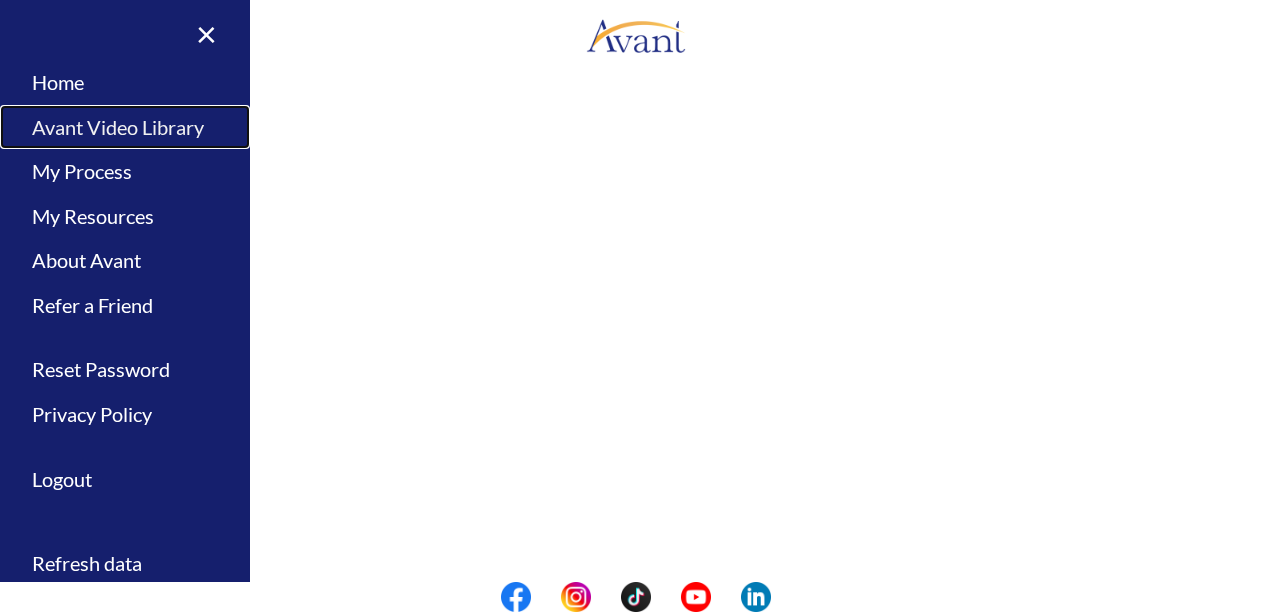click on "Avant Video Library" at bounding box center (125, 127) 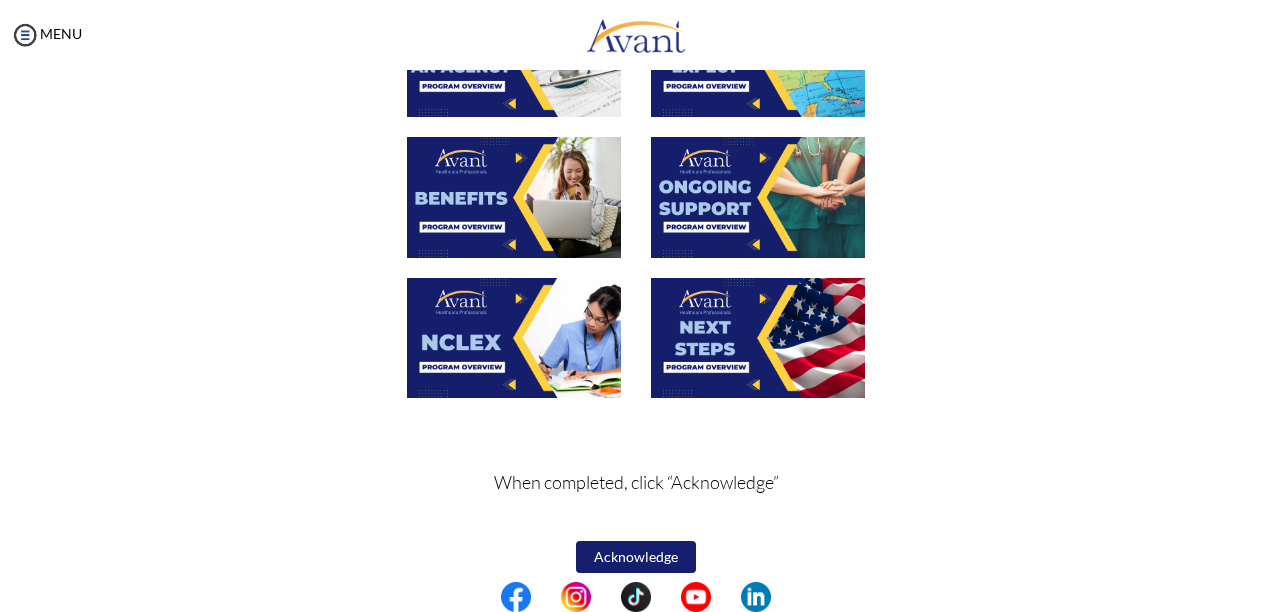 scroll, scrollTop: 832, scrollLeft: 0, axis: vertical 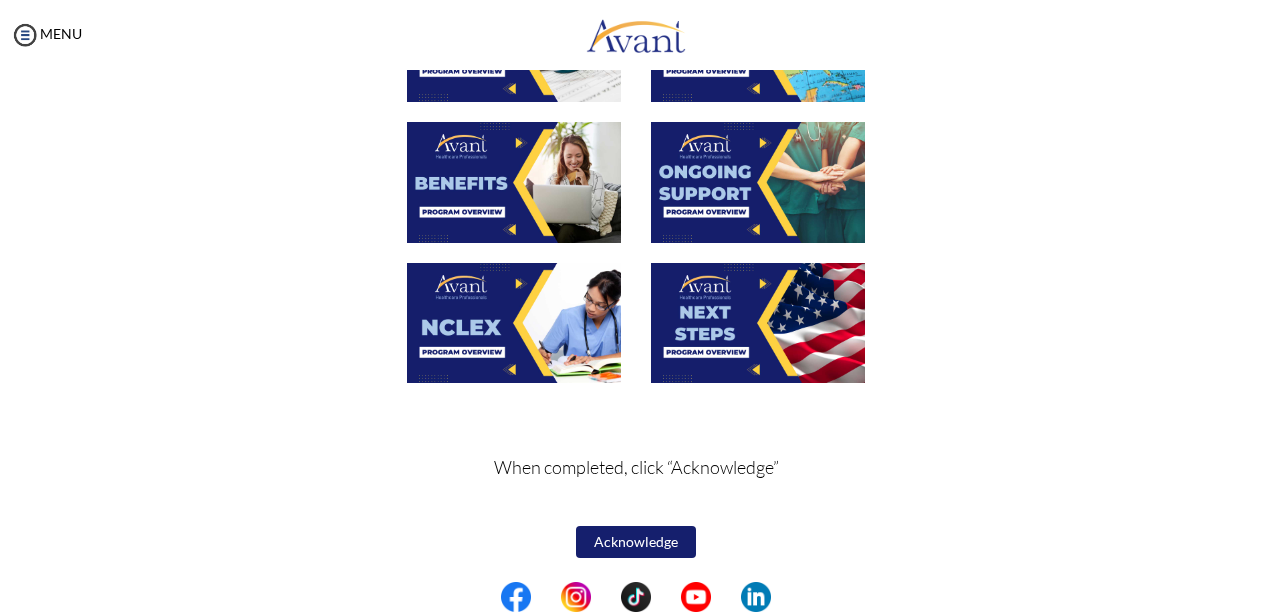 click at bounding box center (758, 182) 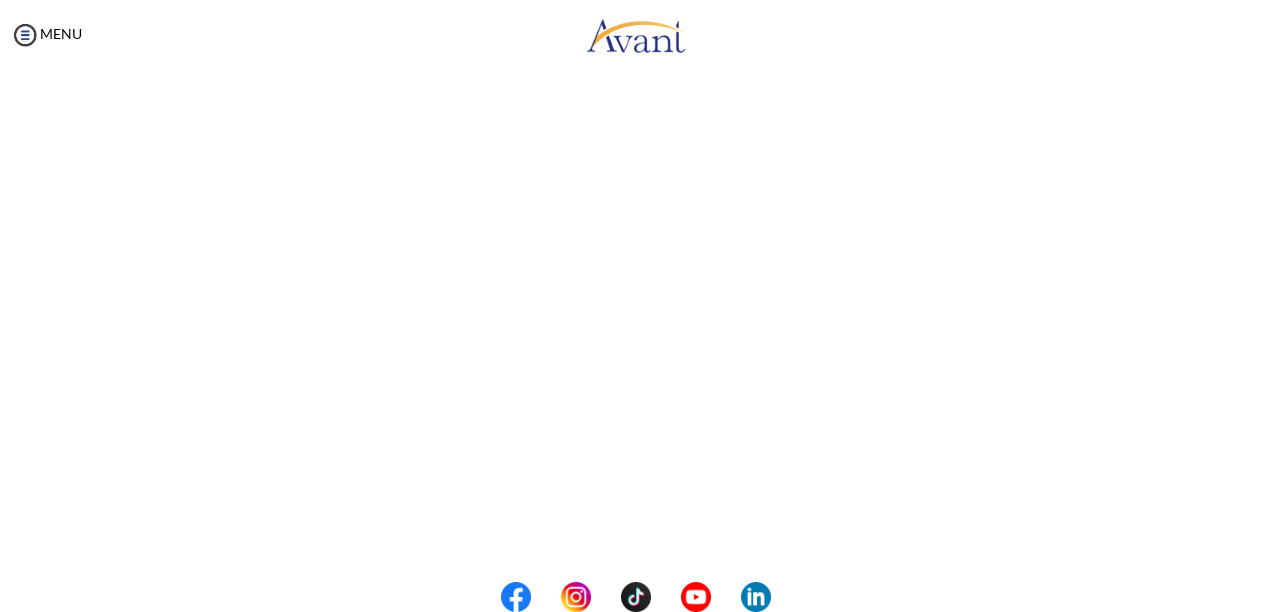 scroll, scrollTop: 288, scrollLeft: 0, axis: vertical 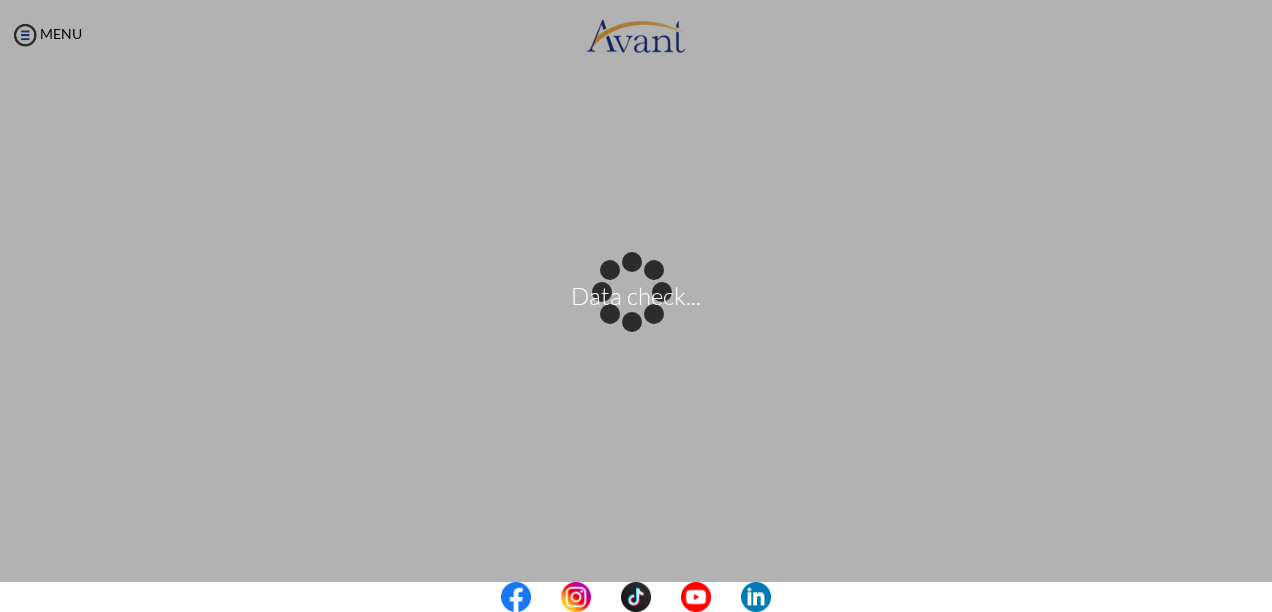 click on "Data check...
Maintenance break. Please come back in 2 hours.
MENU
My Status
What is the next step?
We would like you to watch the introductory video Begin with Avant
We would like you to watch the program video Watch Program Video
We would like you to complete English exam Take Language Test
We would like you to complete clinical assessment Take Clinical Test
We would like you to complete qualification survey Take Qualification Survey
We would like you to watch expectations video Watch Expectations Video
You will be contacted by recruiter to schedule a call.
Your application is being reviewed. Please check your email regularly.
Process Overview
Check off each step as you go to track your progress!
1" at bounding box center [636, 306] 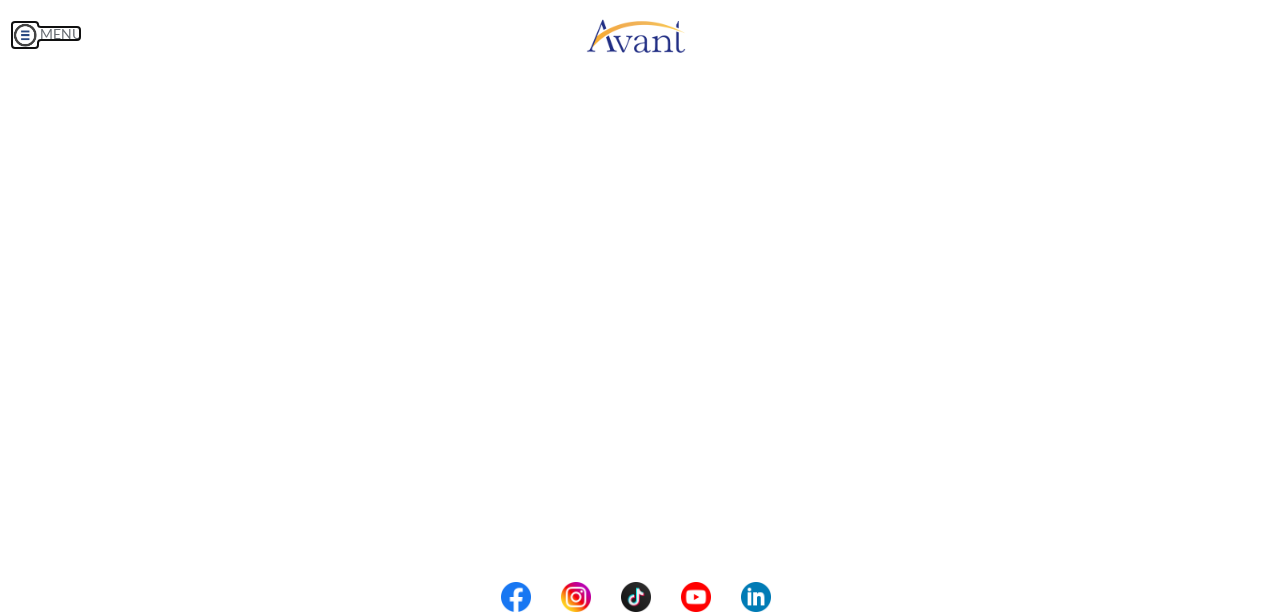 click on "MENU" at bounding box center [46, 33] 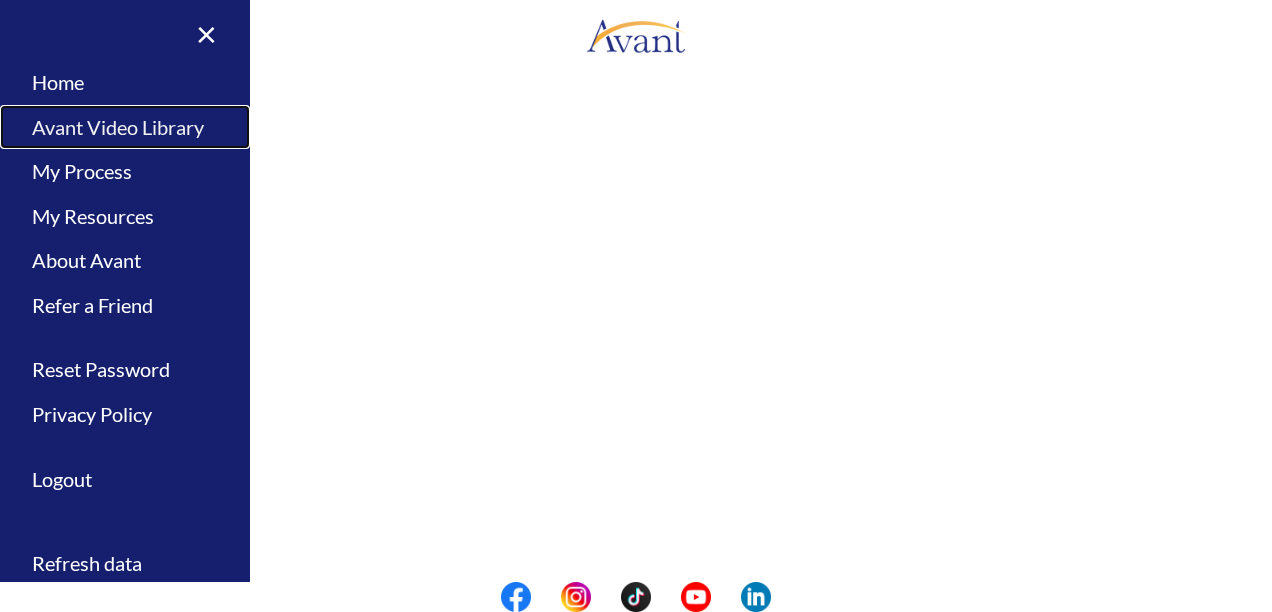click on "Avant Video Library" at bounding box center [125, 127] 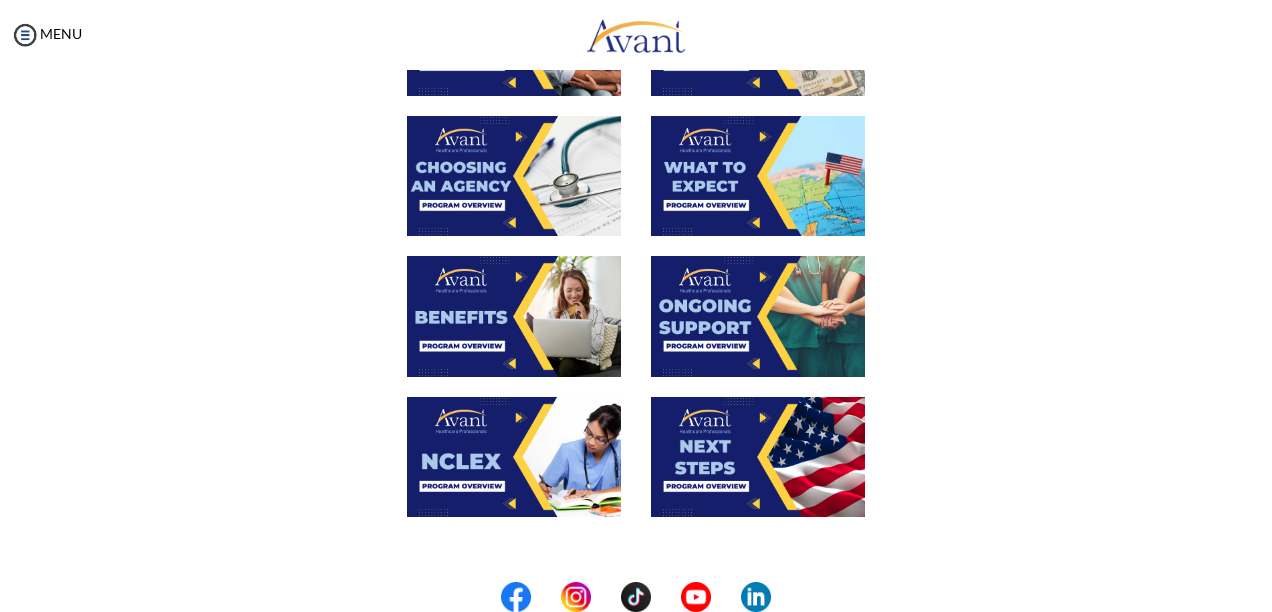scroll, scrollTop: 826, scrollLeft: 0, axis: vertical 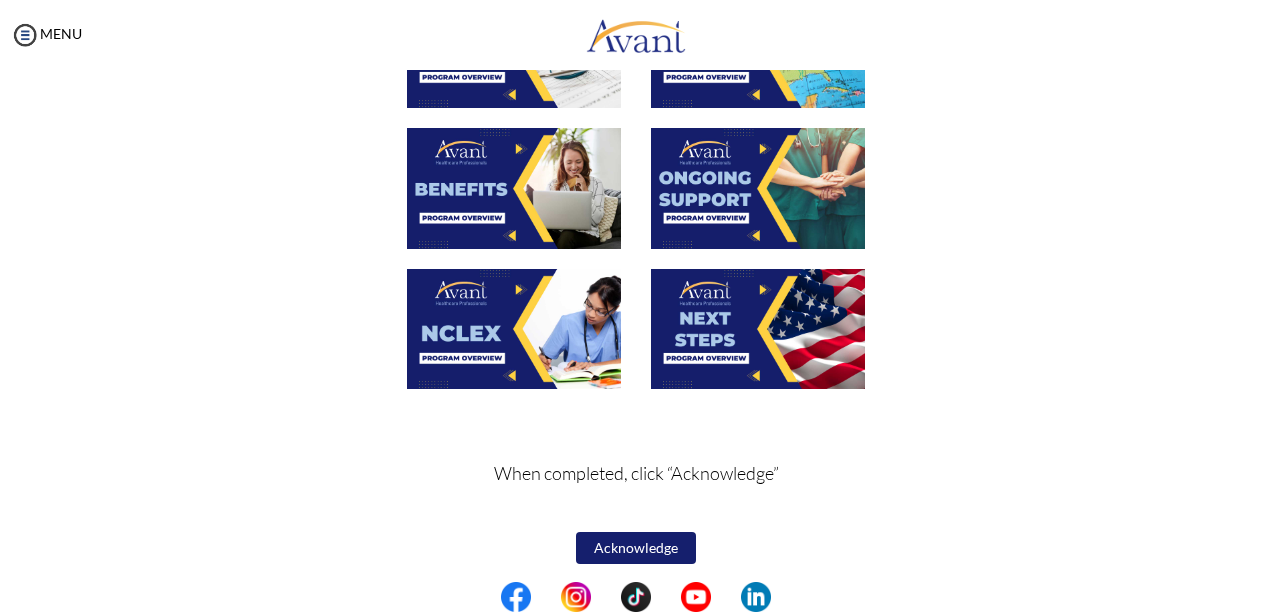click at bounding box center (514, 329) 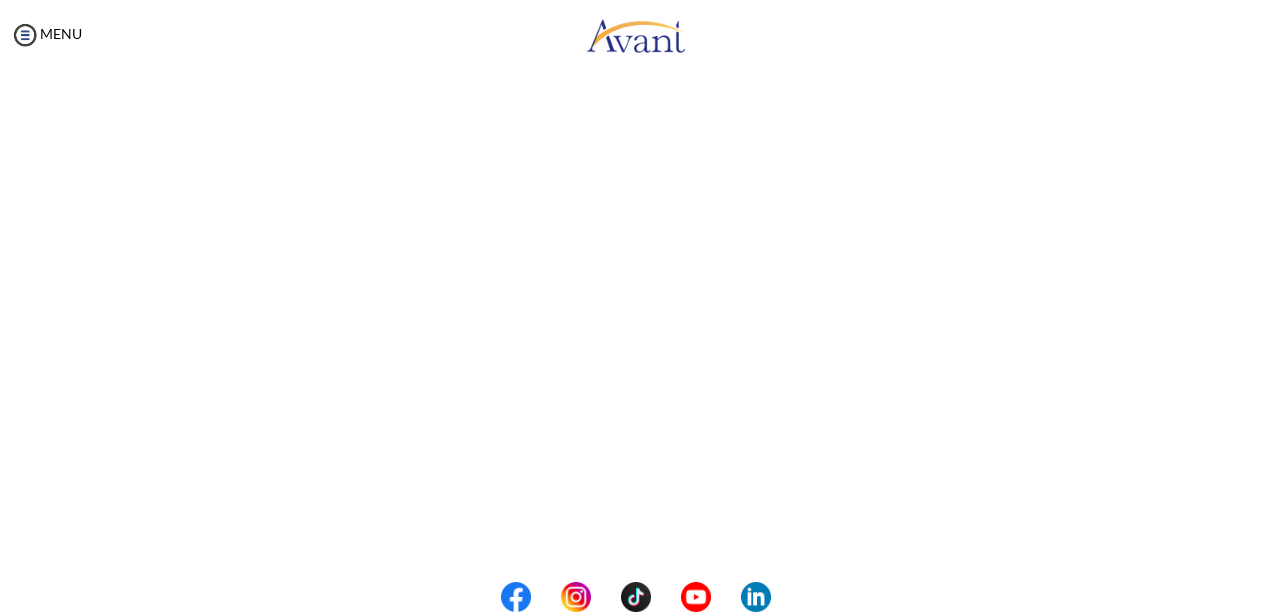 scroll, scrollTop: 268, scrollLeft: 0, axis: vertical 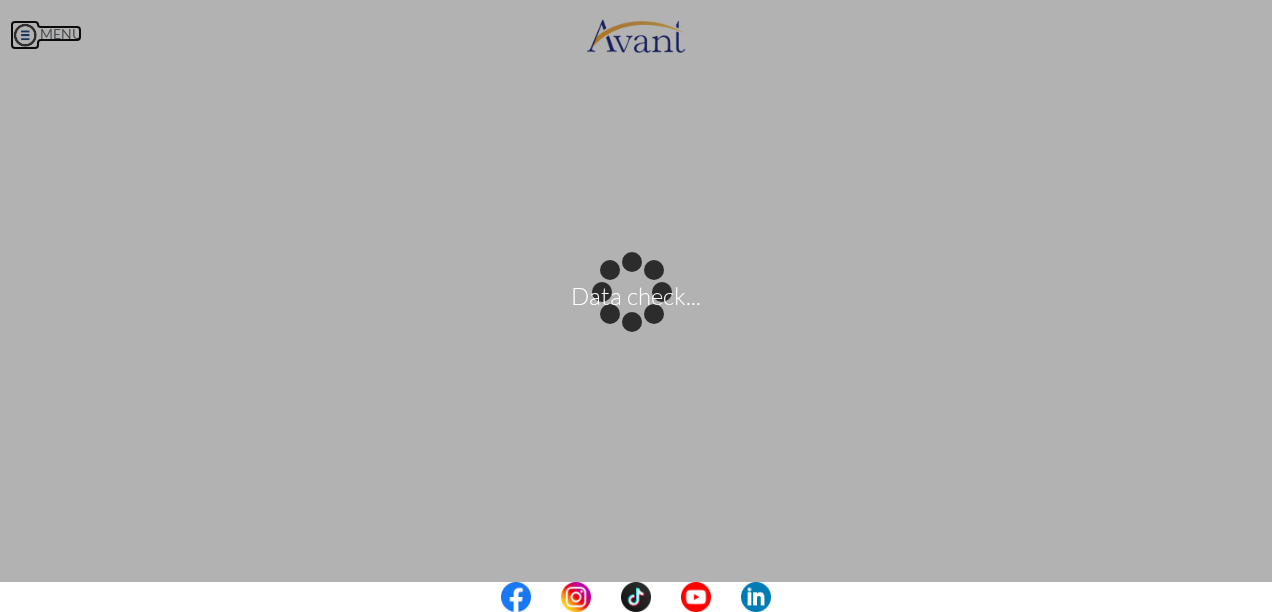 click on "Data check...
Maintenance break. Please come back in 2 hours.
MENU
My Status
What is the next step?
We would like you to watch the introductory video Begin with Avant
We would like you to watch the program video Watch Program Video
We would like you to complete English exam Take Language Test
We would like you to complete clinical assessment Take Clinical Test
We would like you to complete qualification survey Take Qualification Survey
We would like you to watch expectations video Watch Expectations Video
You will be contacted by recruiter to schedule a call.
Your application is being reviewed. Please check your email regularly.
Process Overview
Check off each step as you go to track your progress!" at bounding box center [636, 306] 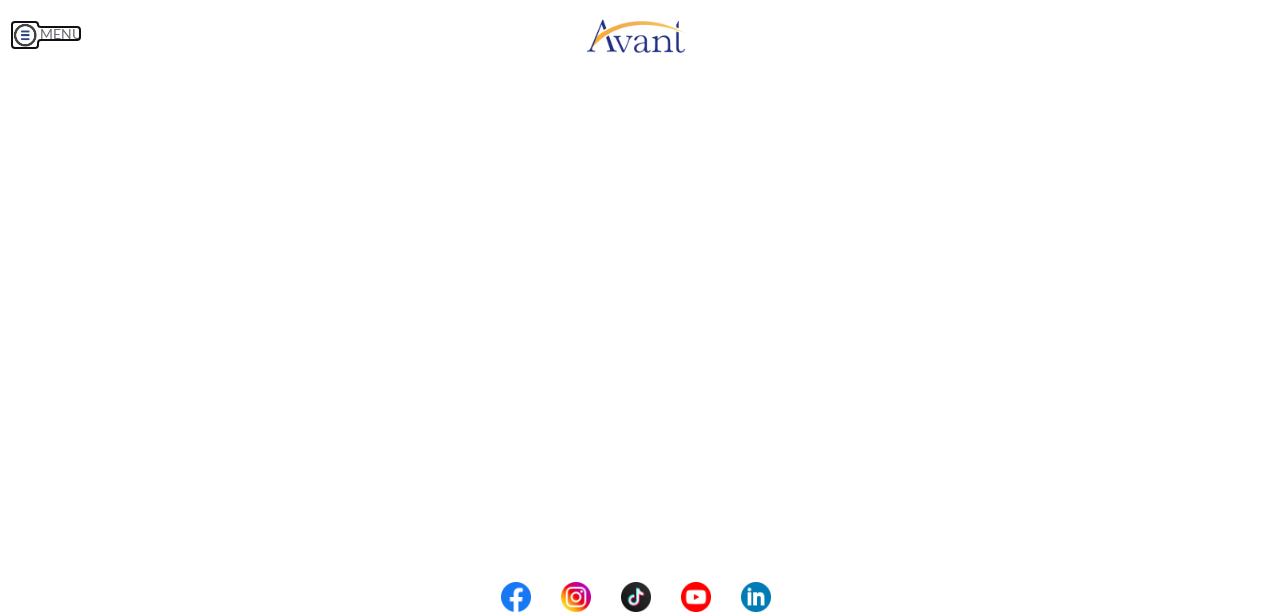 click at bounding box center (25, 35) 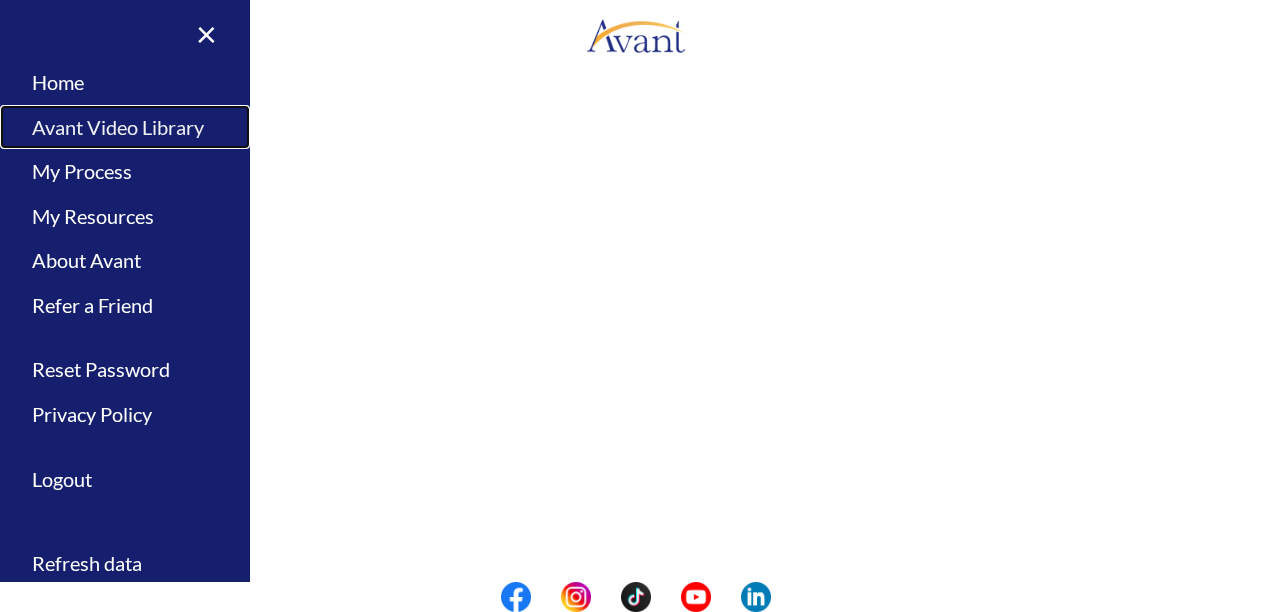 click on "Avant Video Library" at bounding box center (125, 127) 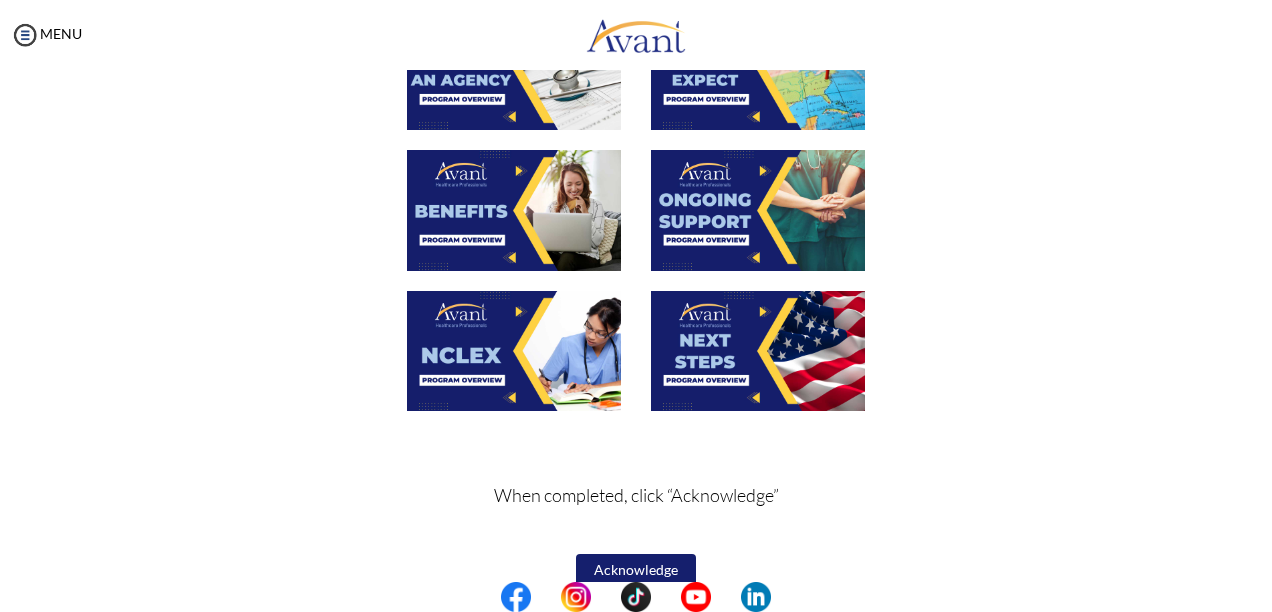 scroll, scrollTop: 832, scrollLeft: 0, axis: vertical 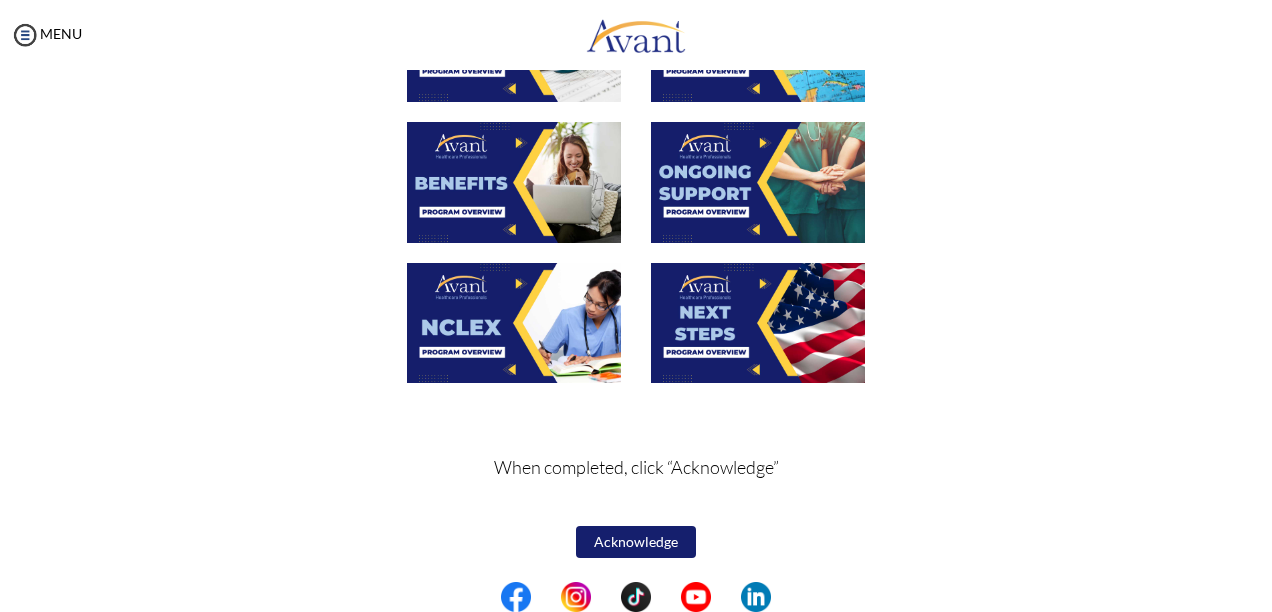 click at bounding box center (758, 323) 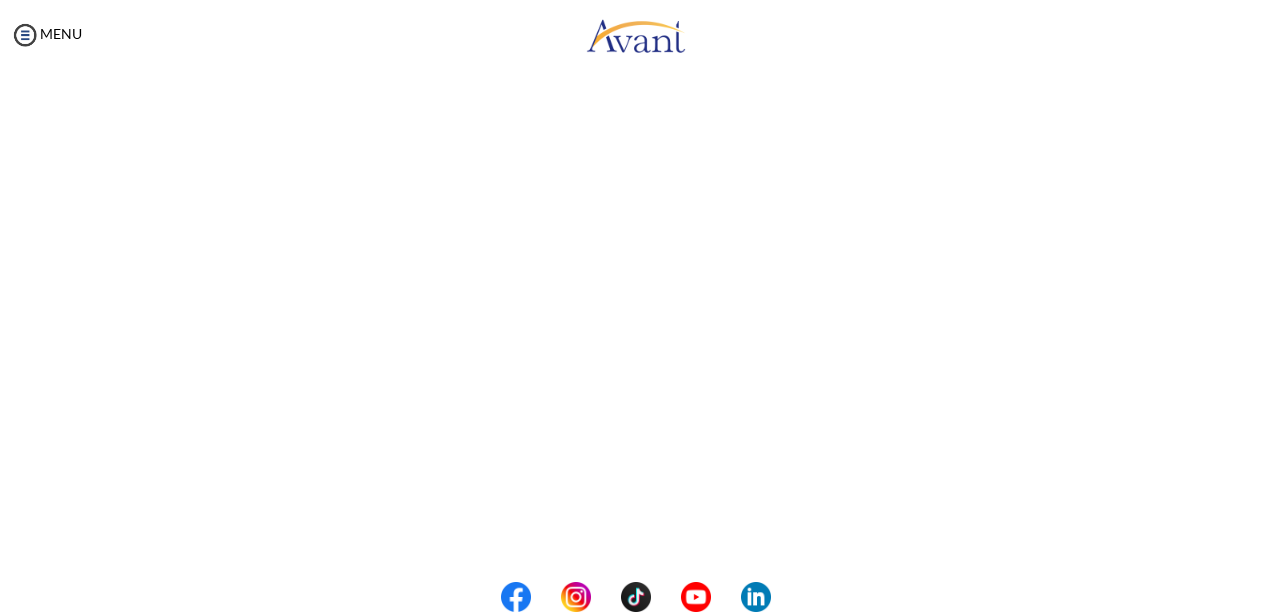 scroll, scrollTop: 222, scrollLeft: 0, axis: vertical 